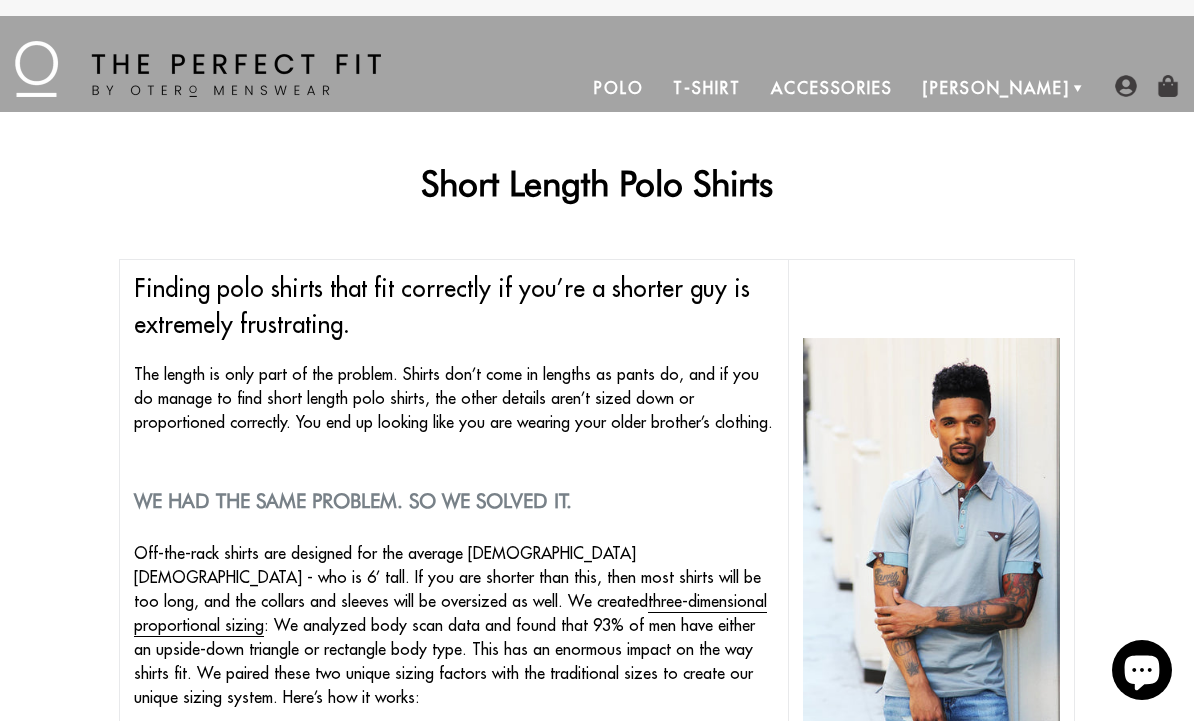 scroll, scrollTop: 0, scrollLeft: 0, axis: both 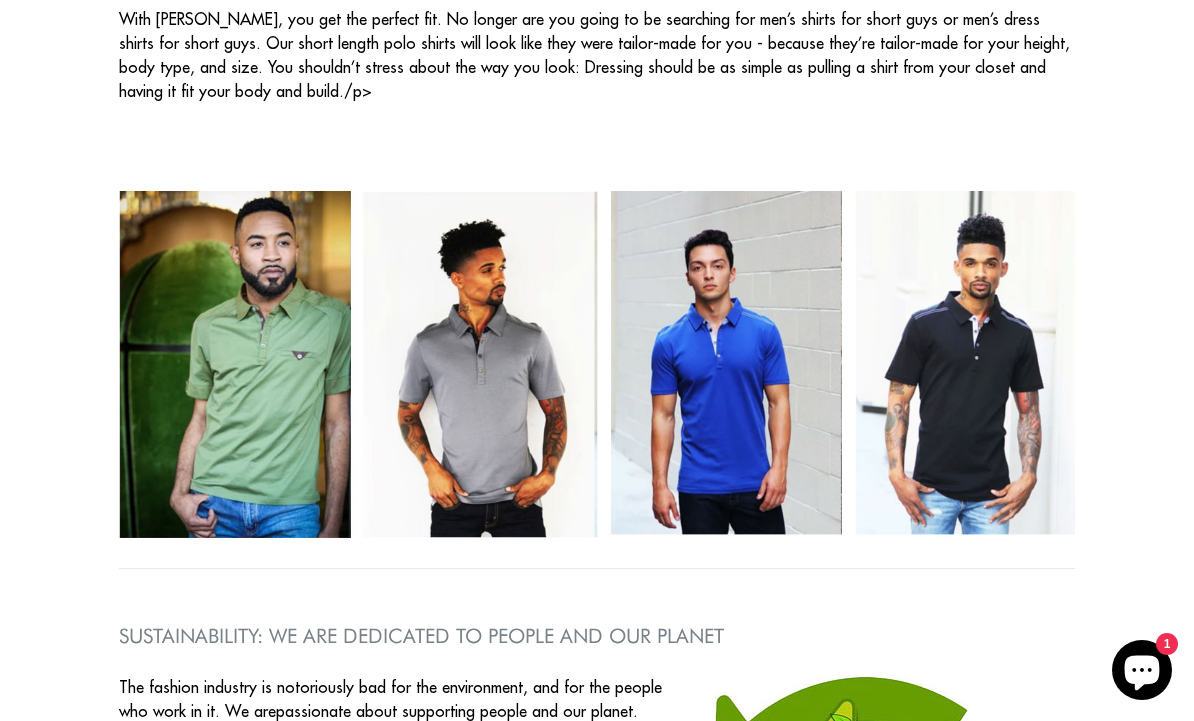 click at bounding box center [597, 364] 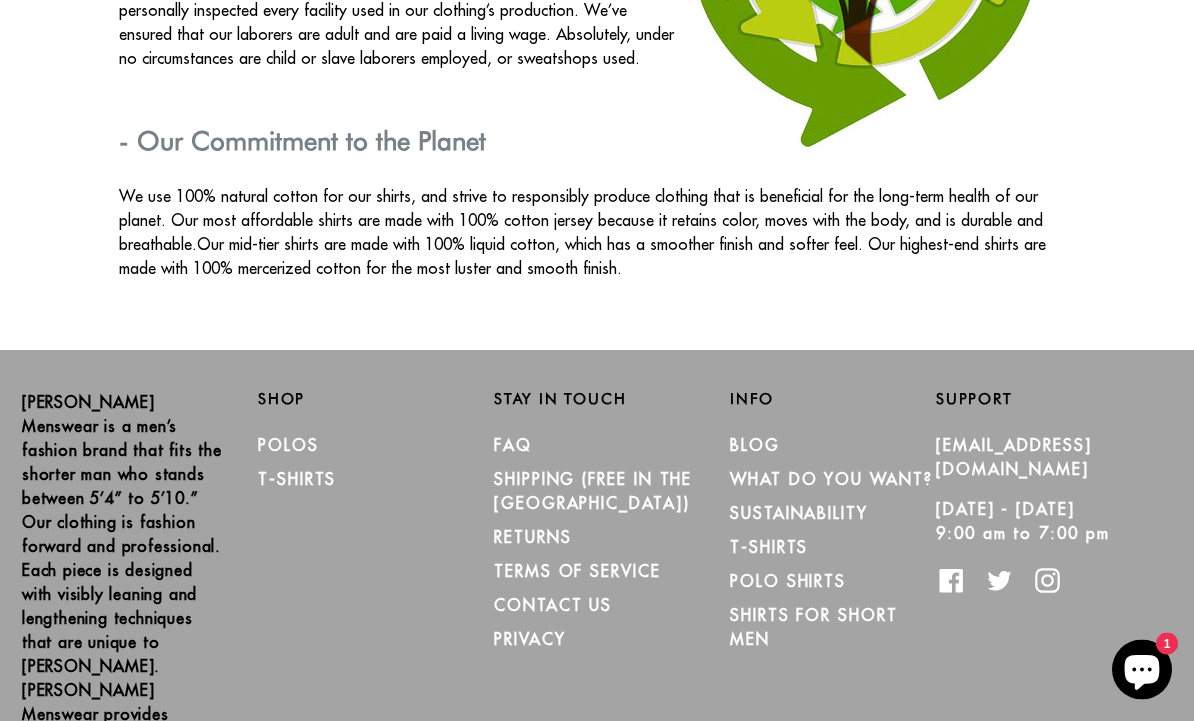 scroll, scrollTop: 3378, scrollLeft: 0, axis: vertical 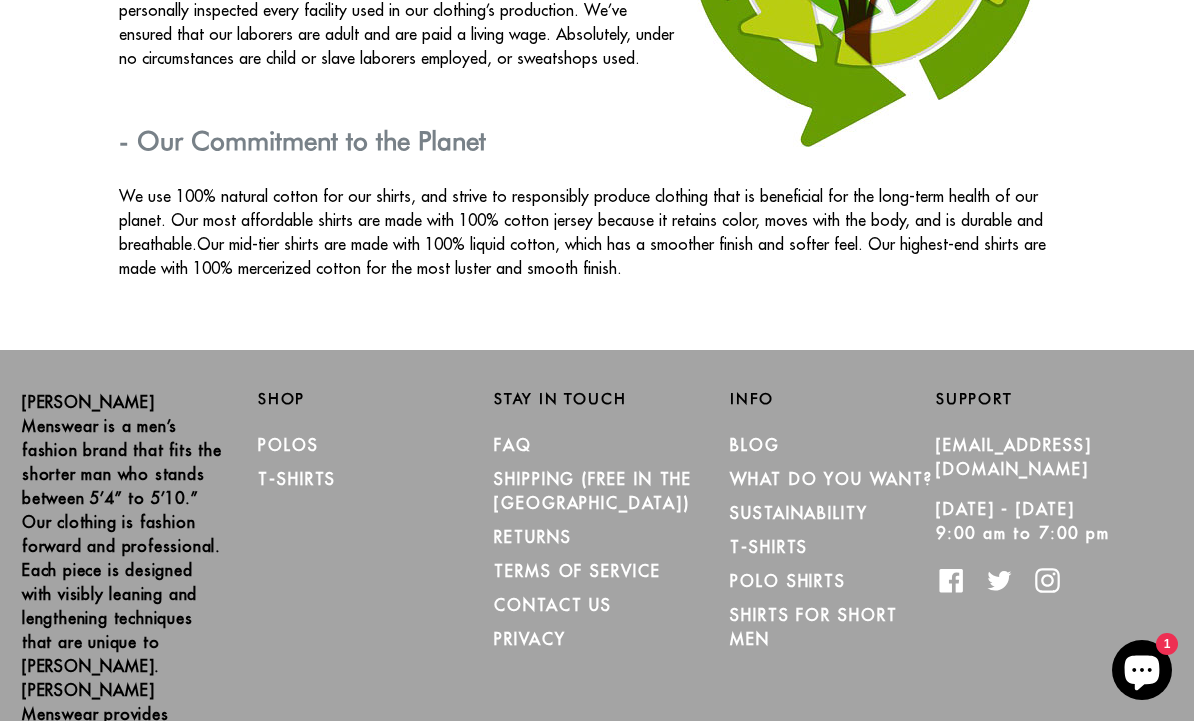 click on "Polos" at bounding box center (288, 445) 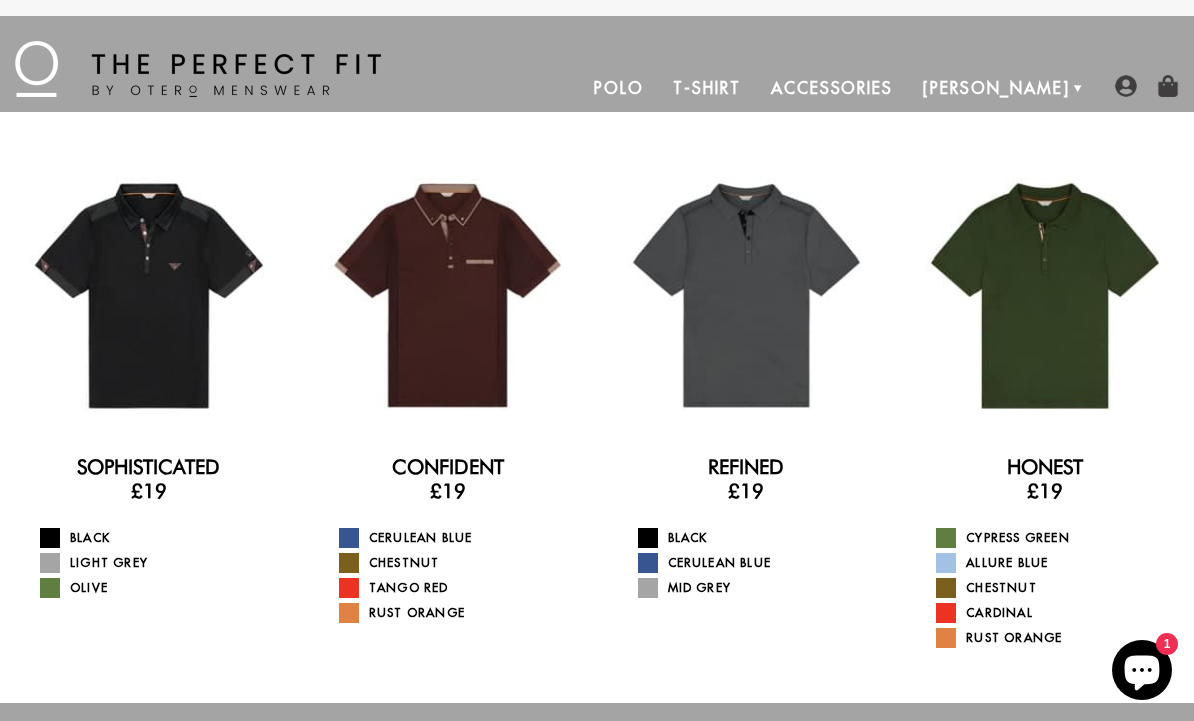 scroll, scrollTop: 0, scrollLeft: 0, axis: both 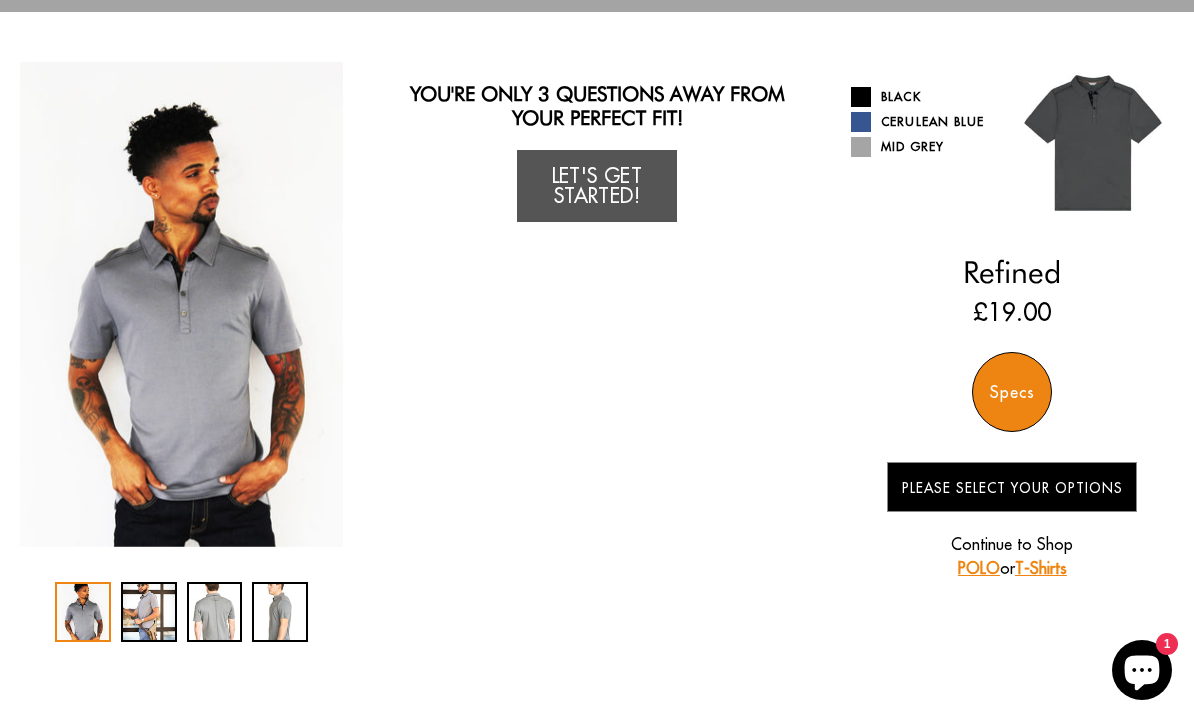 click on "Mid Grey" at bounding box center [924, 147] 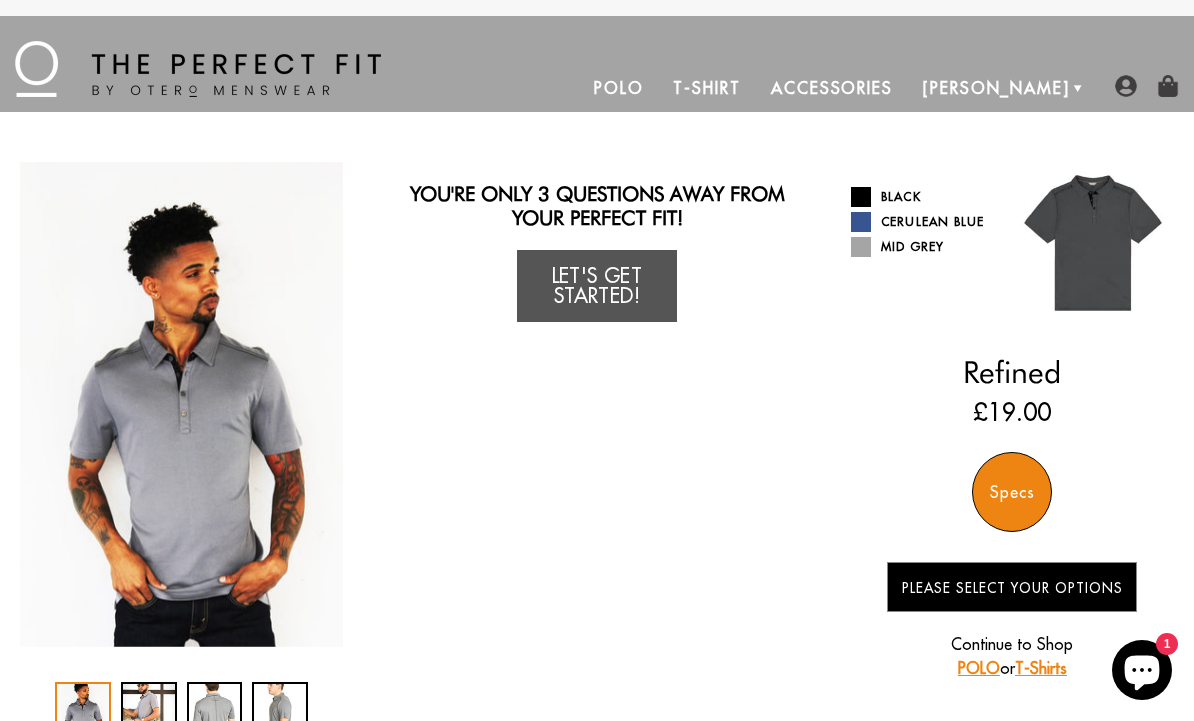 scroll, scrollTop: 0, scrollLeft: 0, axis: both 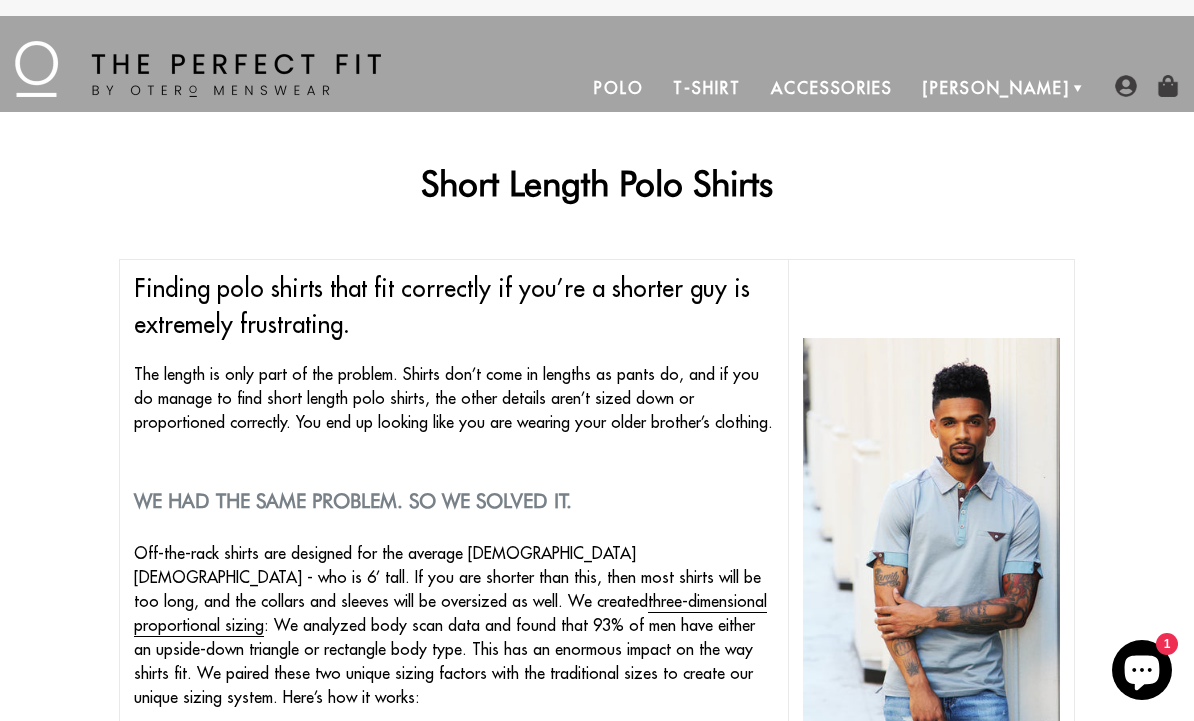 click on "Polo" at bounding box center [619, 88] 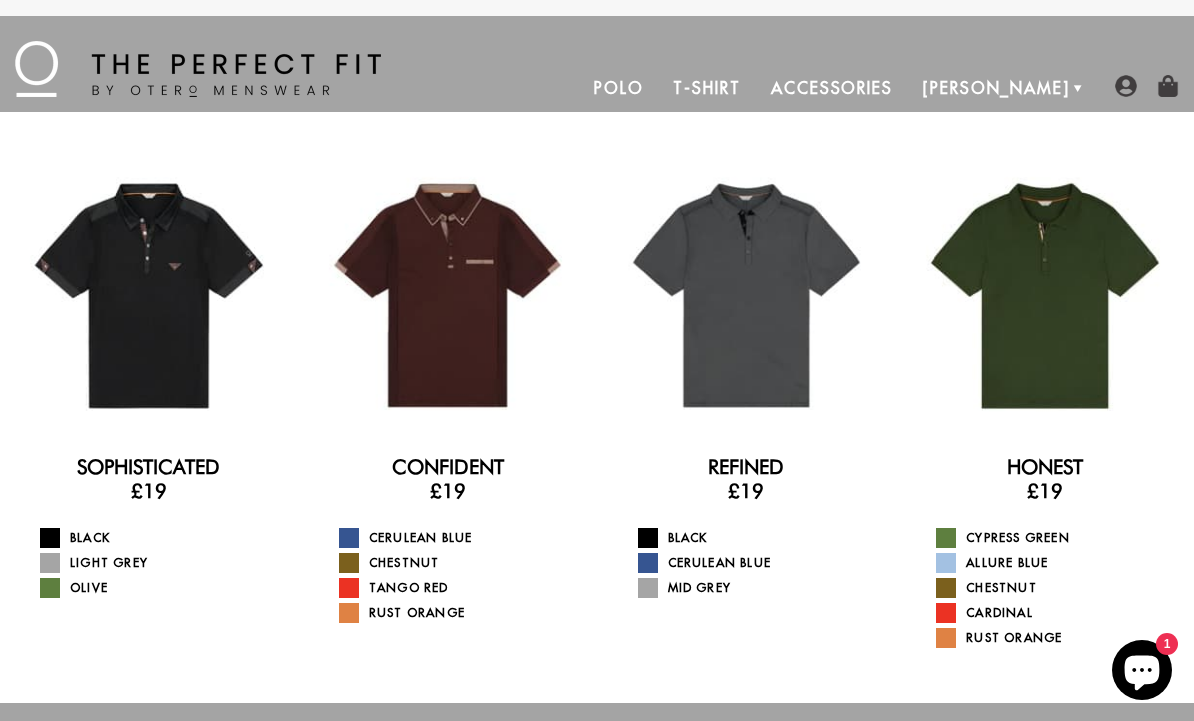 scroll, scrollTop: 0, scrollLeft: 0, axis: both 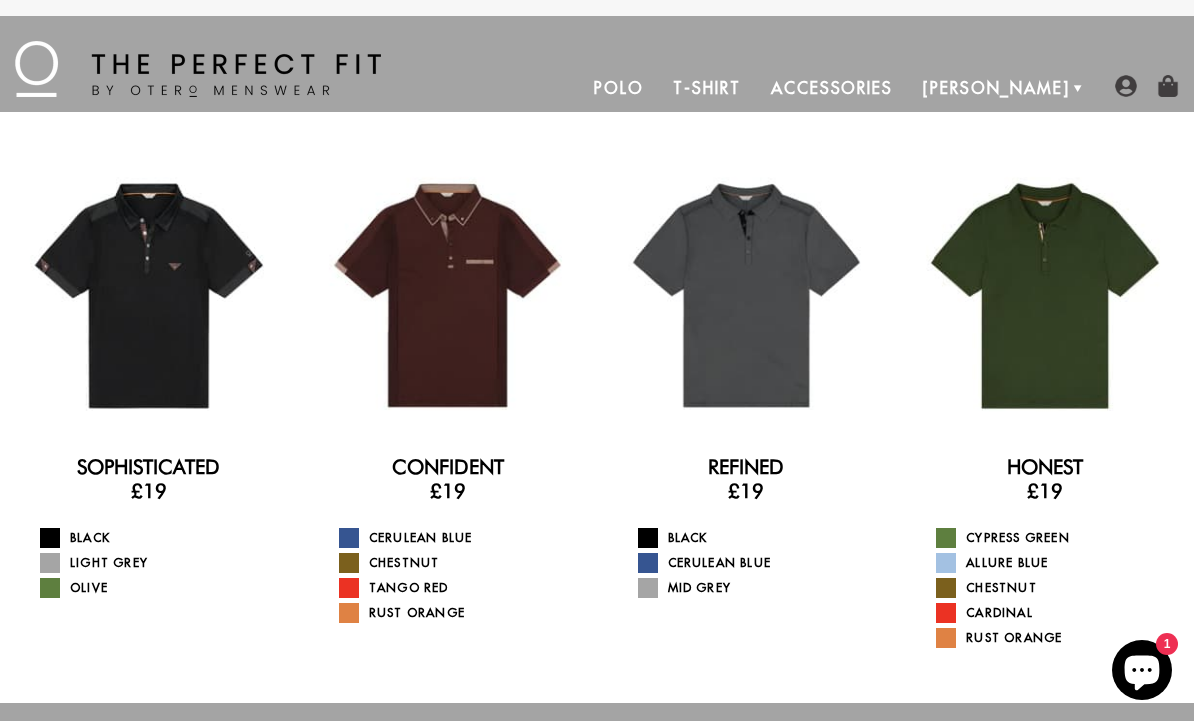 click at bounding box center (747, 296) 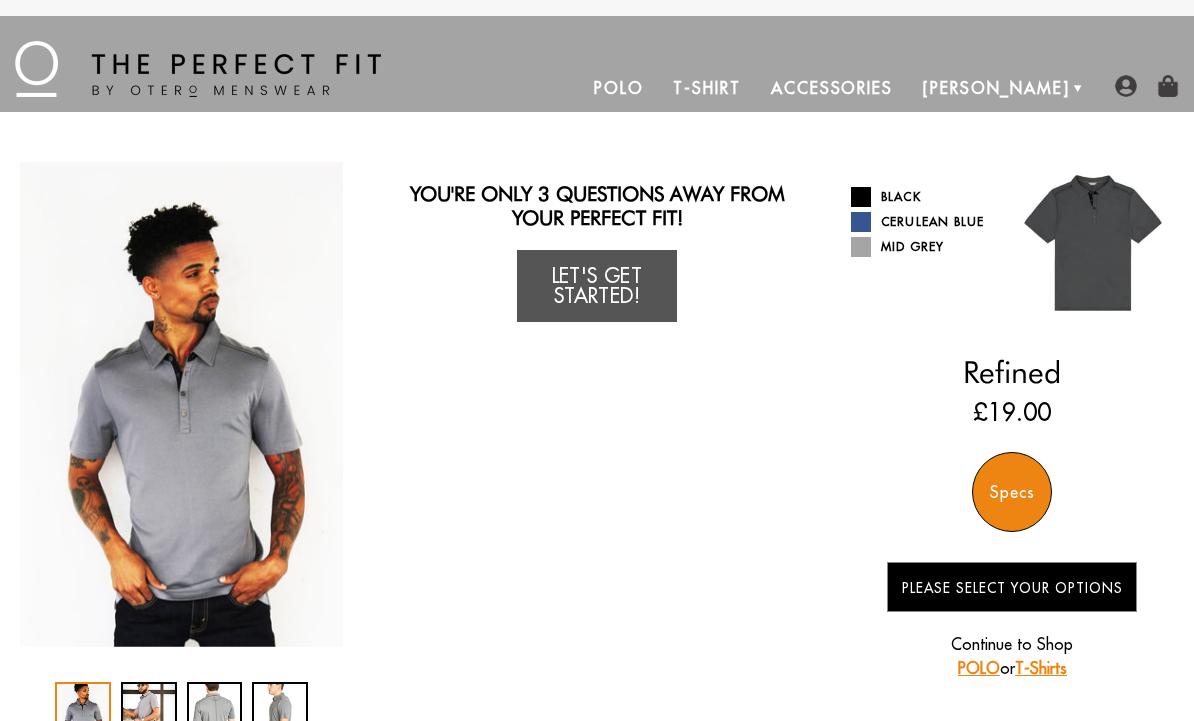 scroll, scrollTop: 0, scrollLeft: 0, axis: both 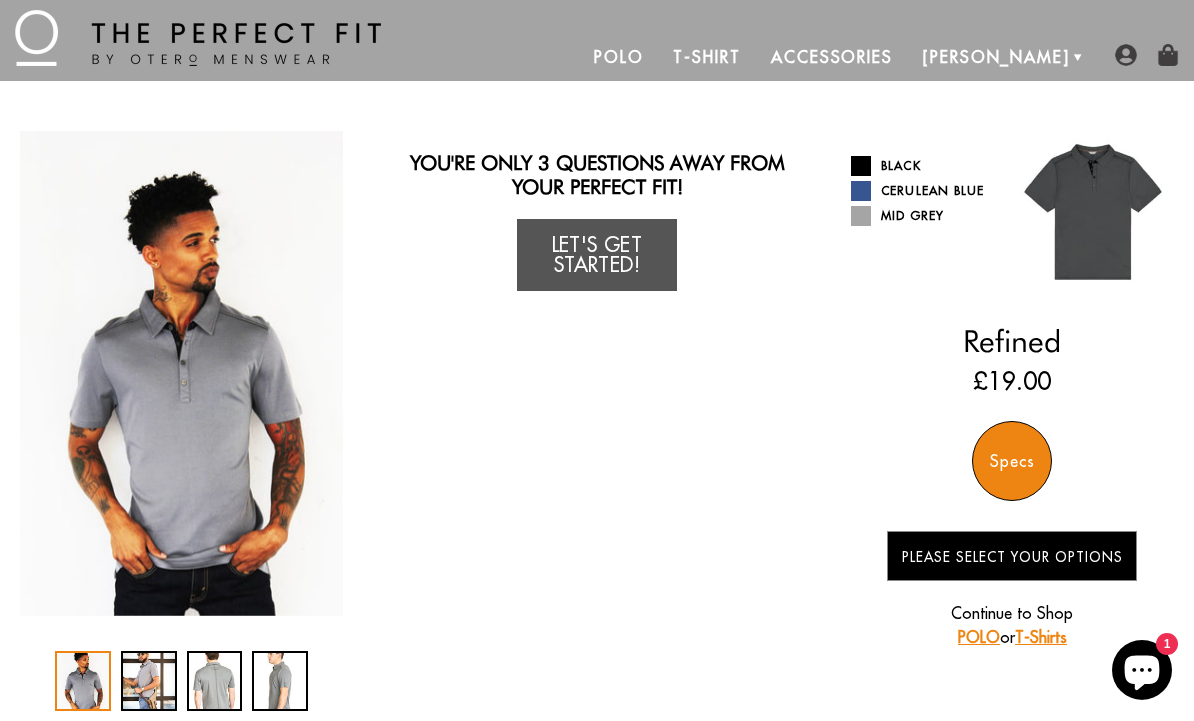 click on "Let's Get Started!" at bounding box center [597, 255] 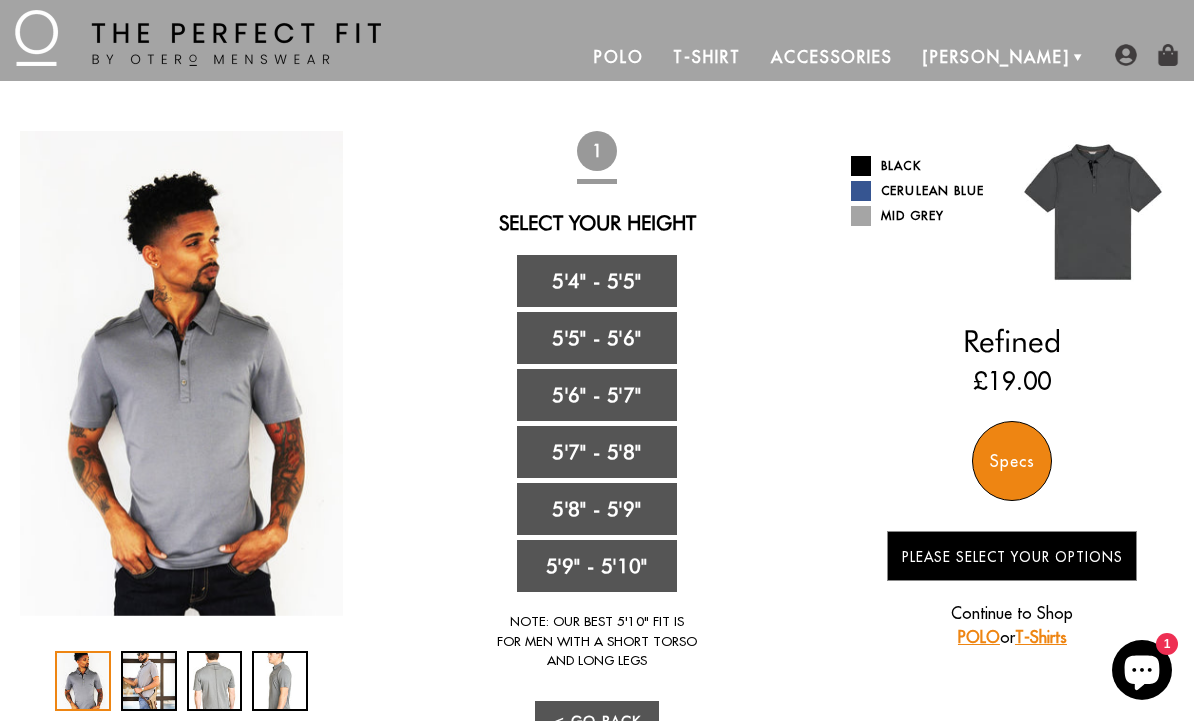 click on "5'5" - 5'6"" at bounding box center [597, 338] 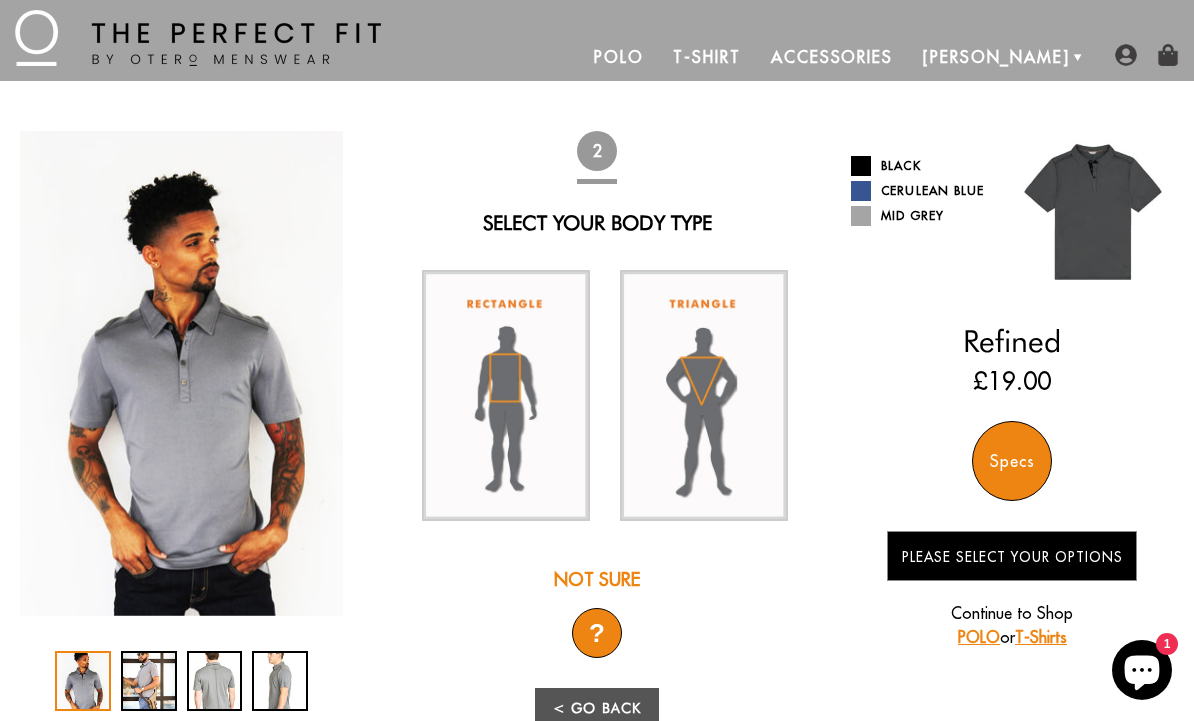 click at bounding box center [506, 395] 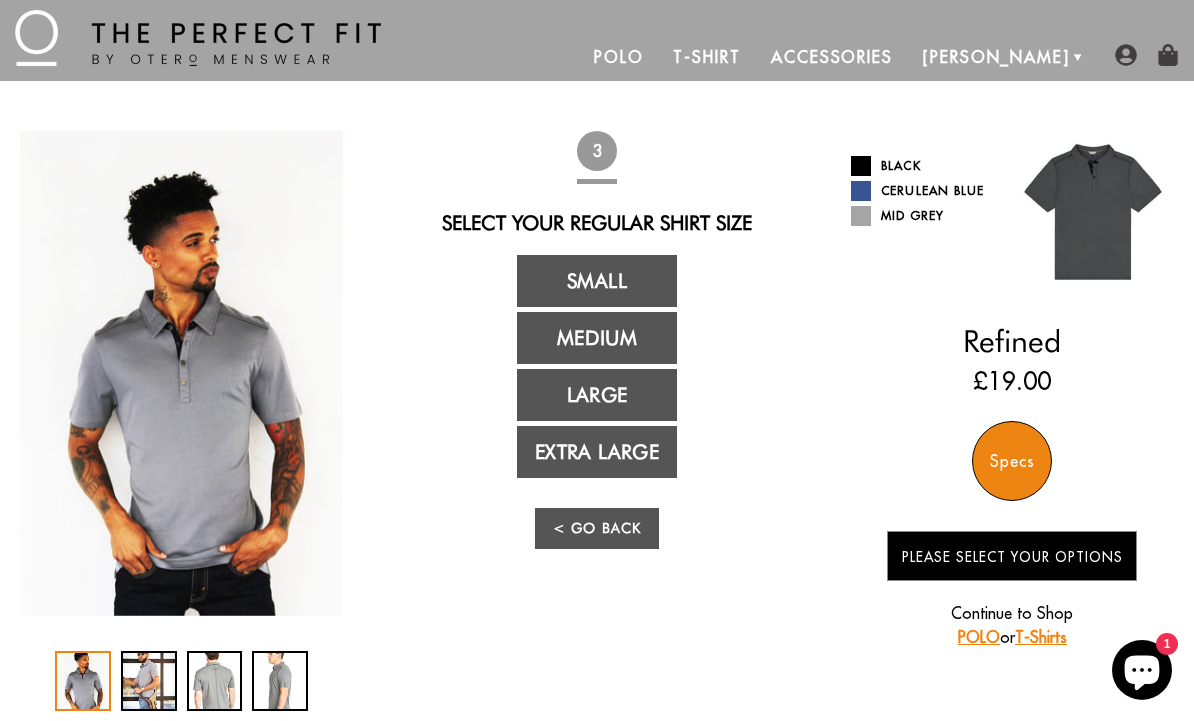 click on "Extra Large" at bounding box center (597, 452) 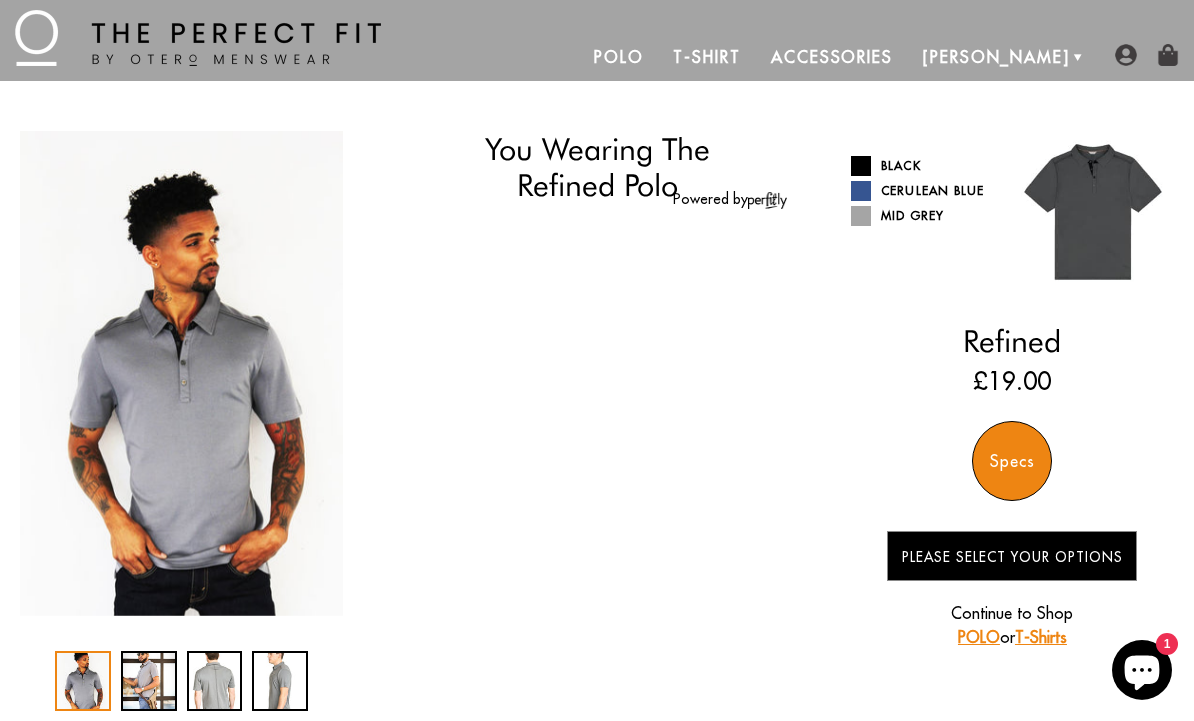 select on "55-56" 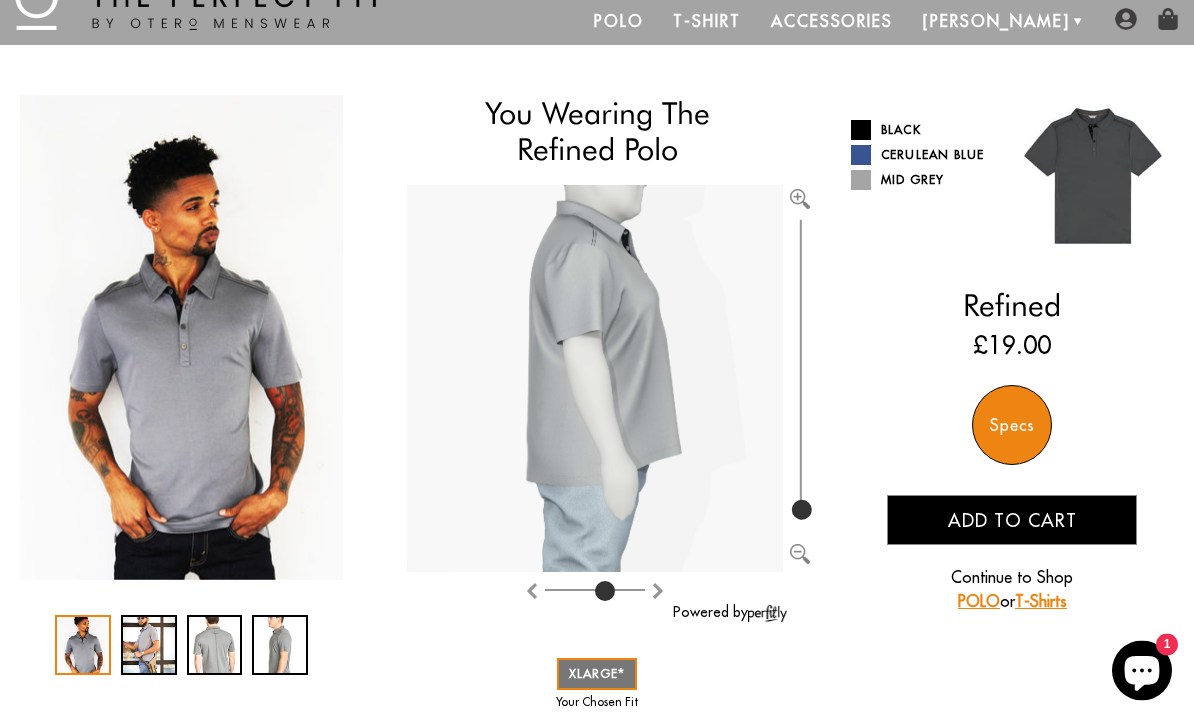 type on "4" 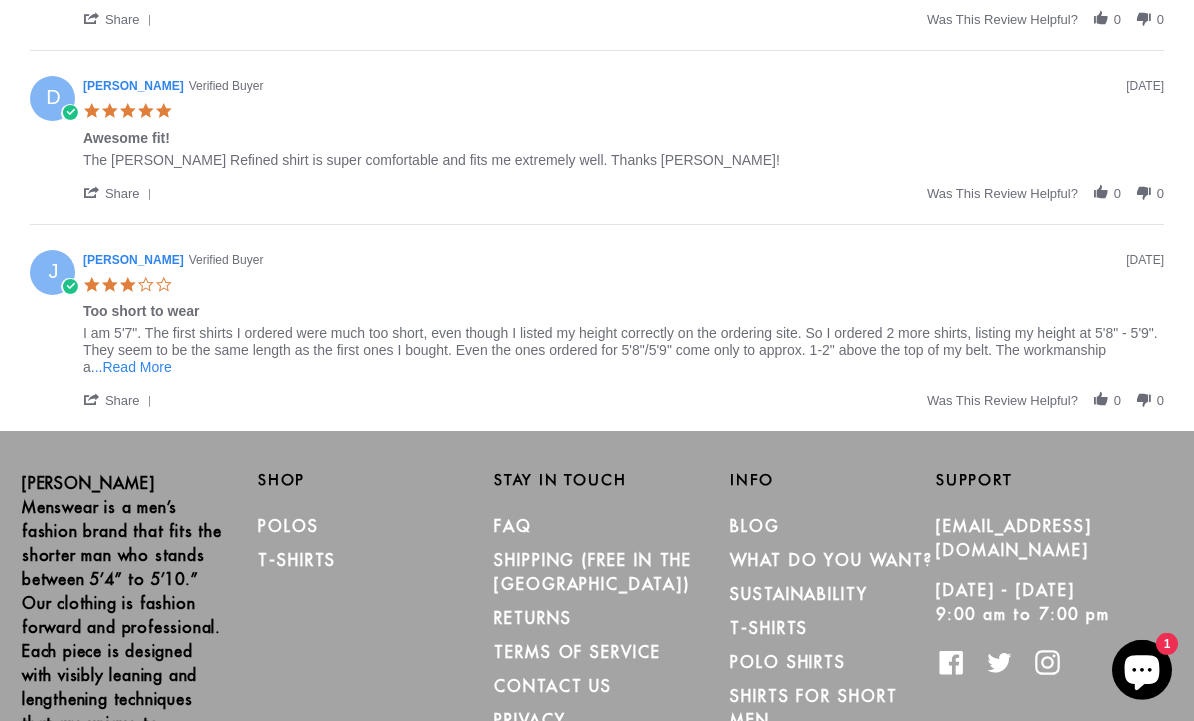 scroll, scrollTop: 1536, scrollLeft: 0, axis: vertical 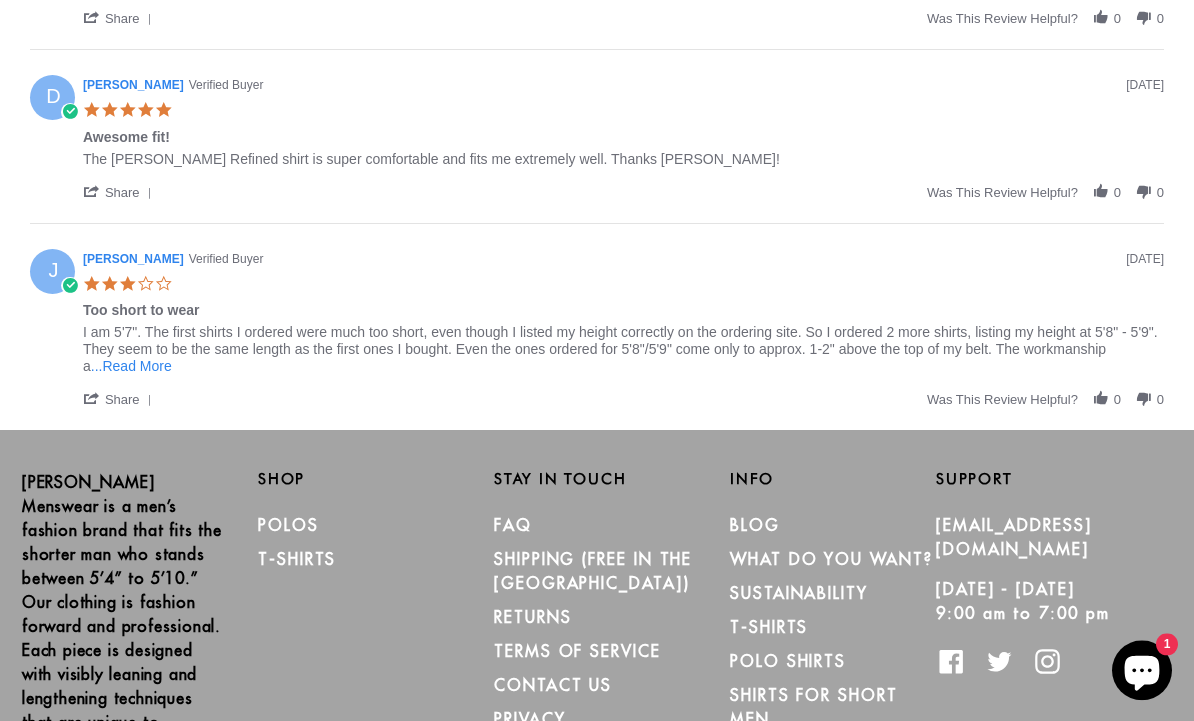 click on "...Read More" at bounding box center (131, 366) 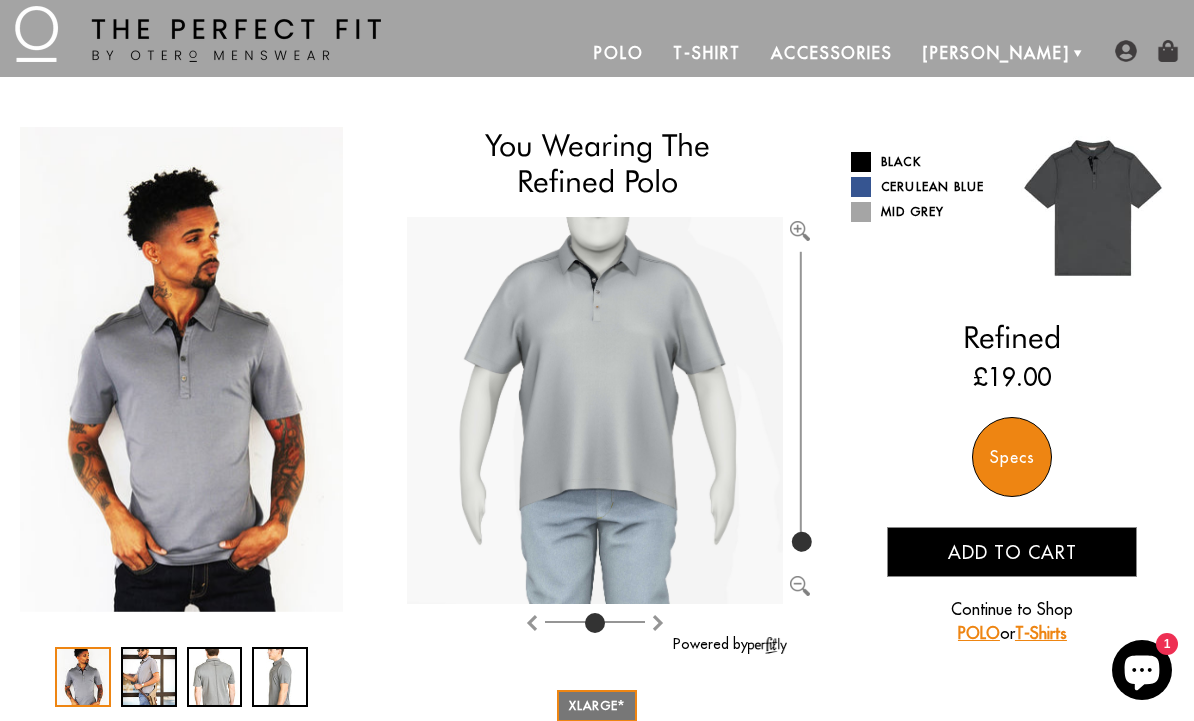 scroll, scrollTop: 50, scrollLeft: 0, axis: vertical 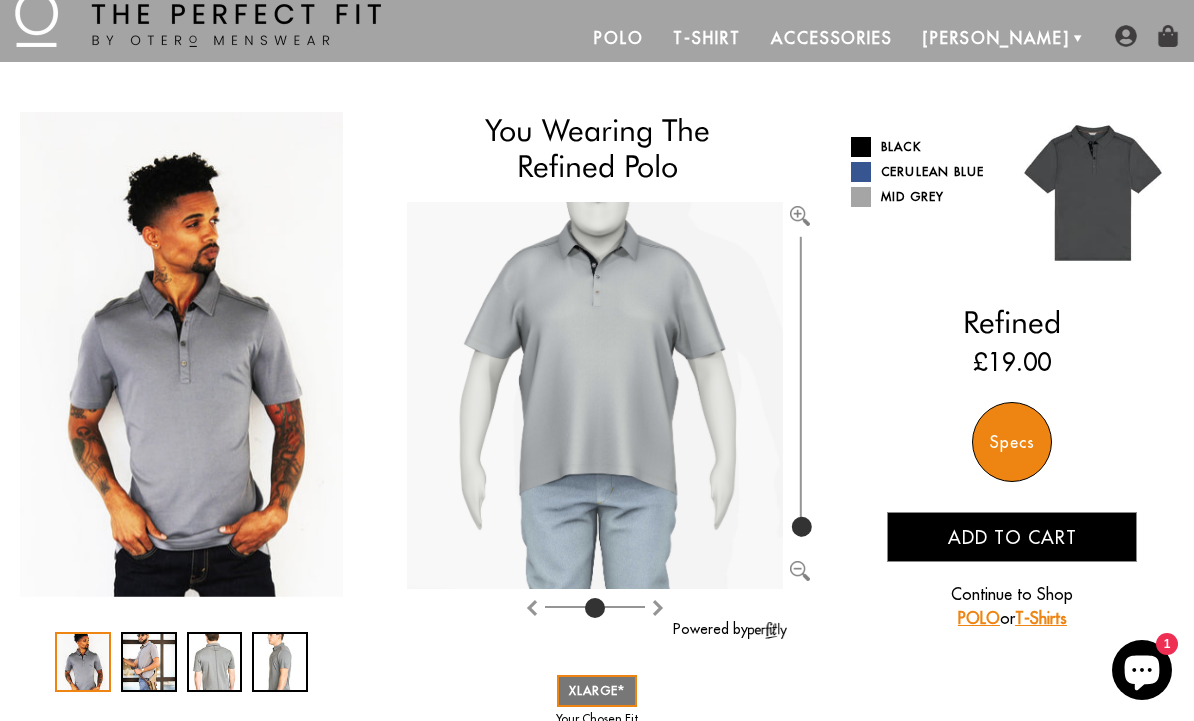 click on "Add to cart" at bounding box center [1012, 537] 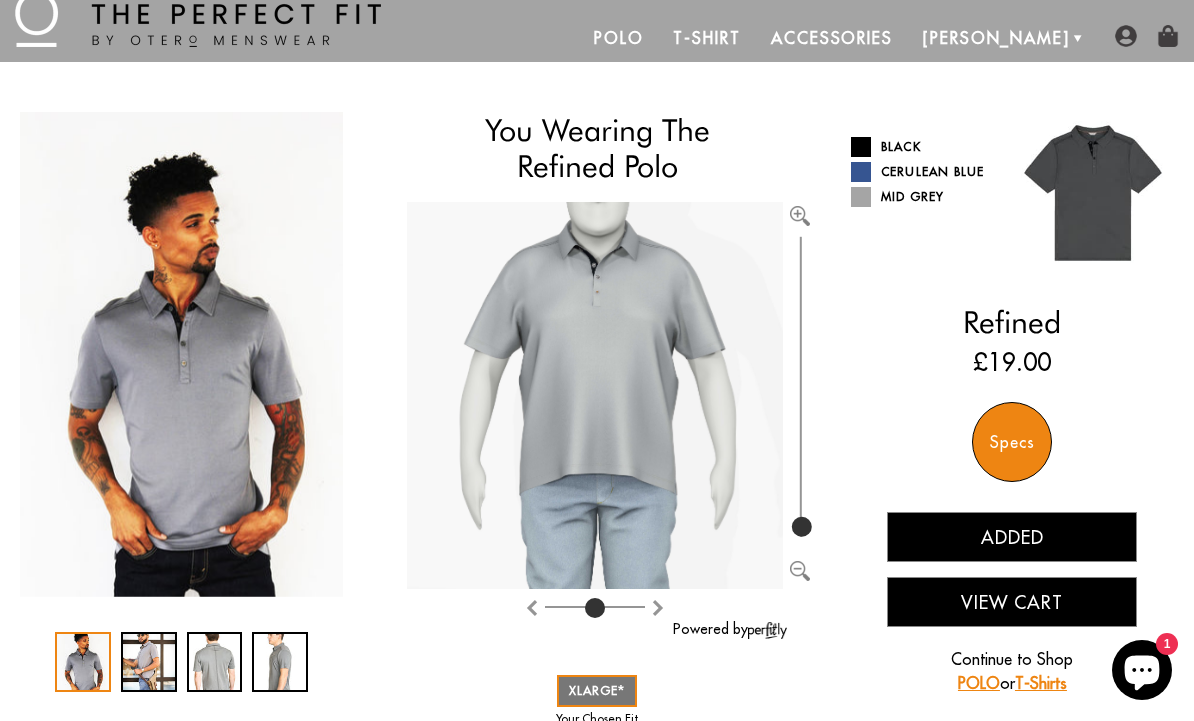 scroll, scrollTop: 51, scrollLeft: 0, axis: vertical 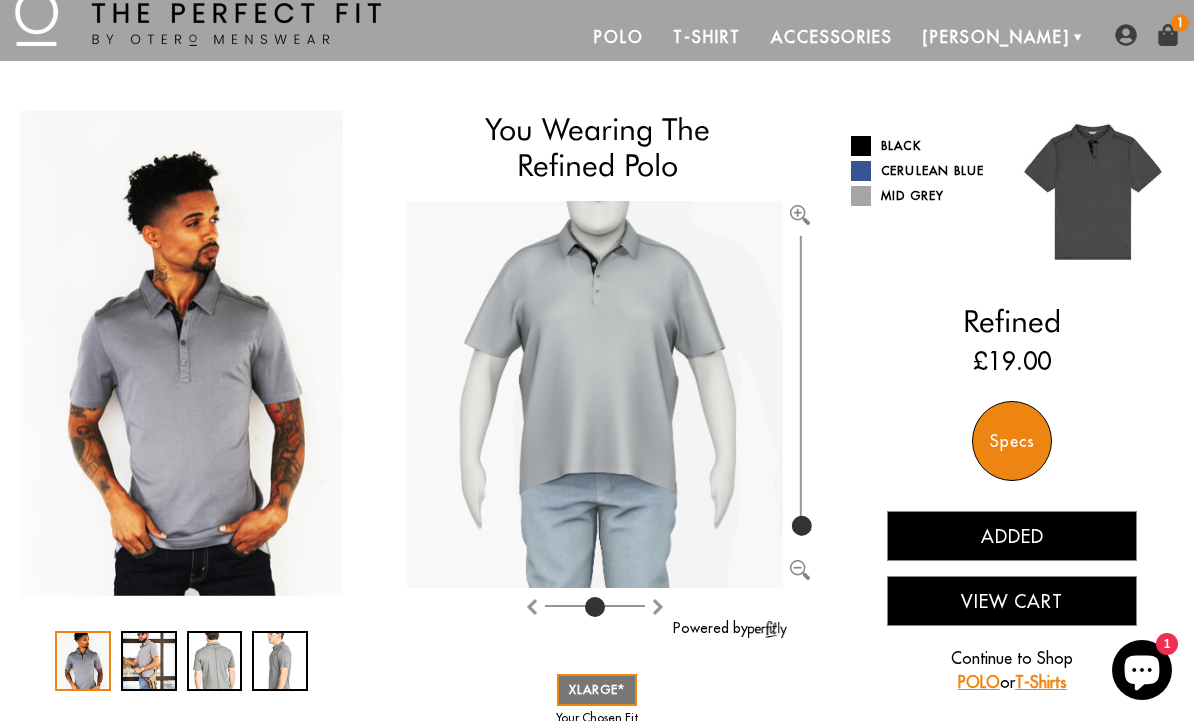 click on "Cerulean Blue" at bounding box center (924, 171) 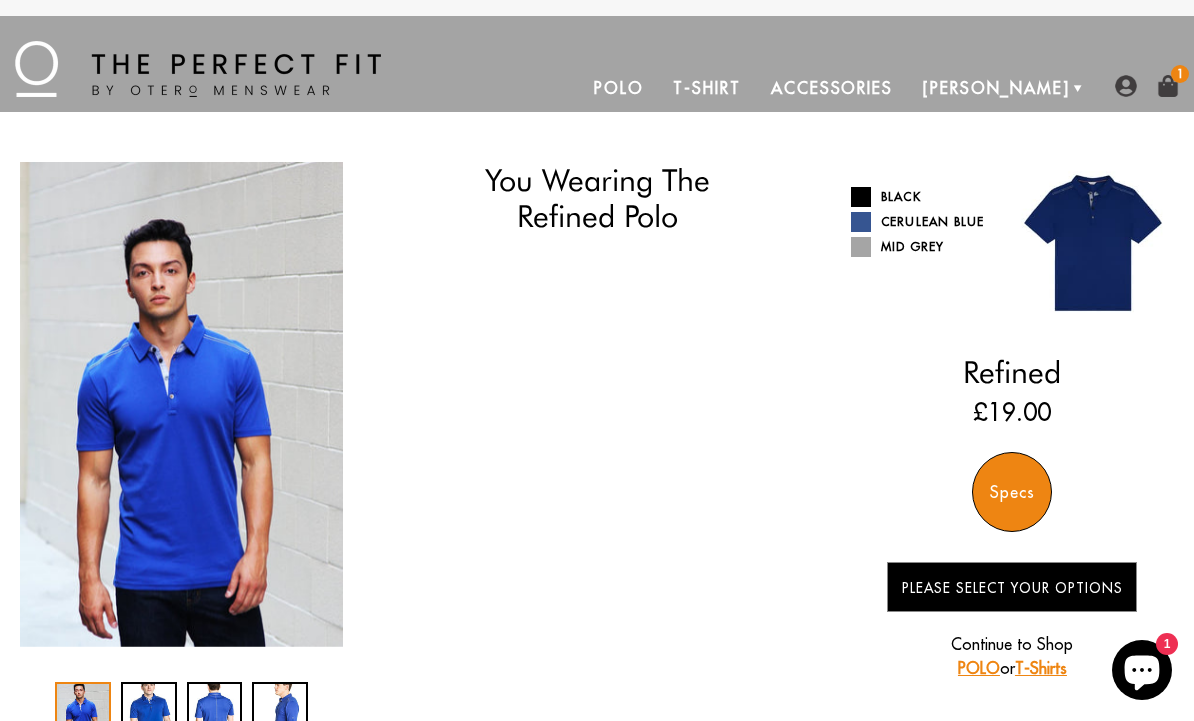 scroll, scrollTop: 0, scrollLeft: 0, axis: both 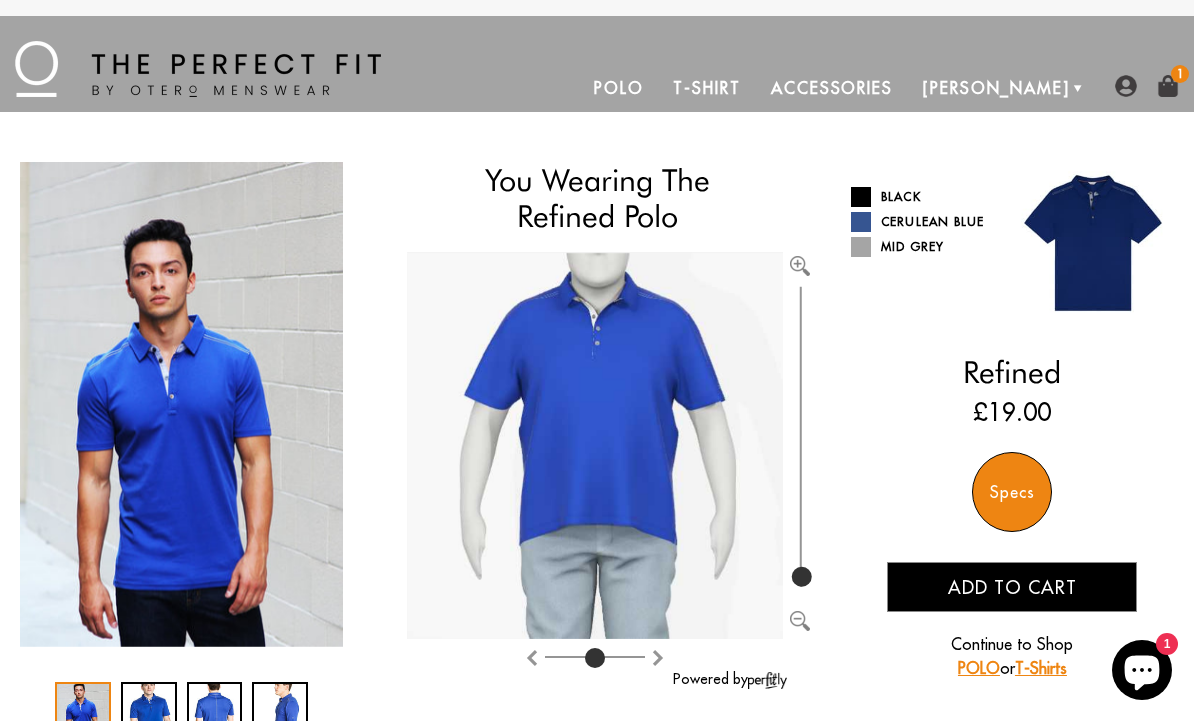 click on "Black" at bounding box center [924, 197] 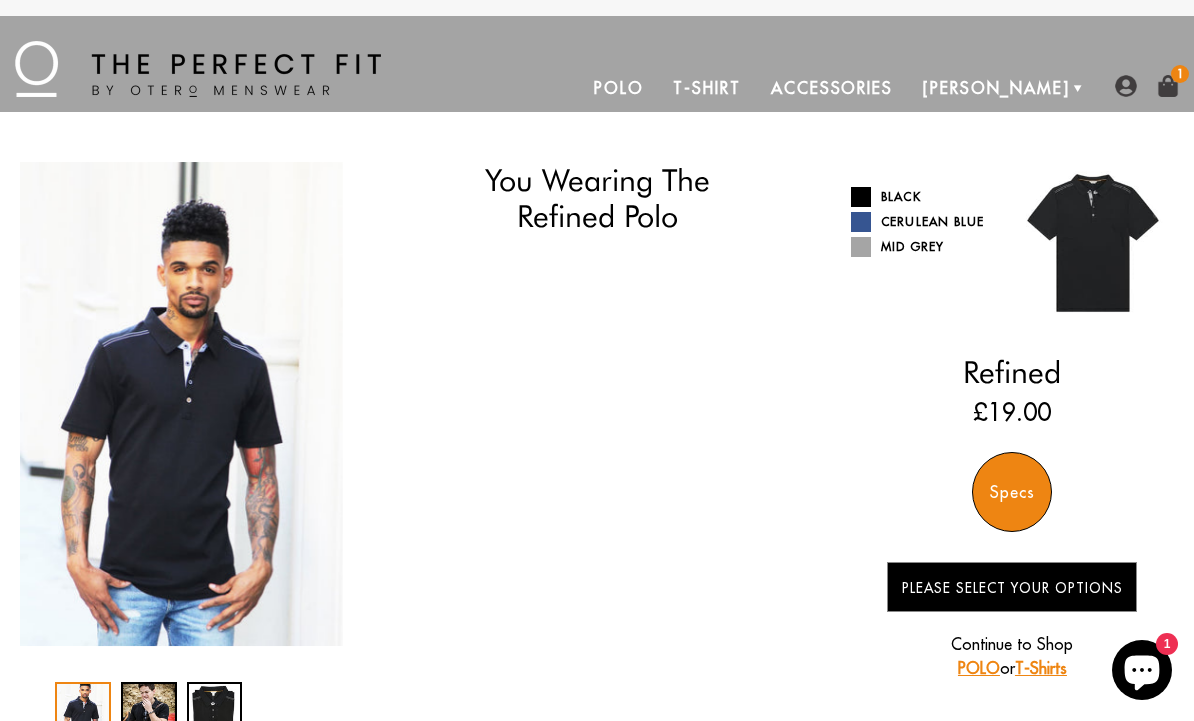 scroll, scrollTop: 0, scrollLeft: 0, axis: both 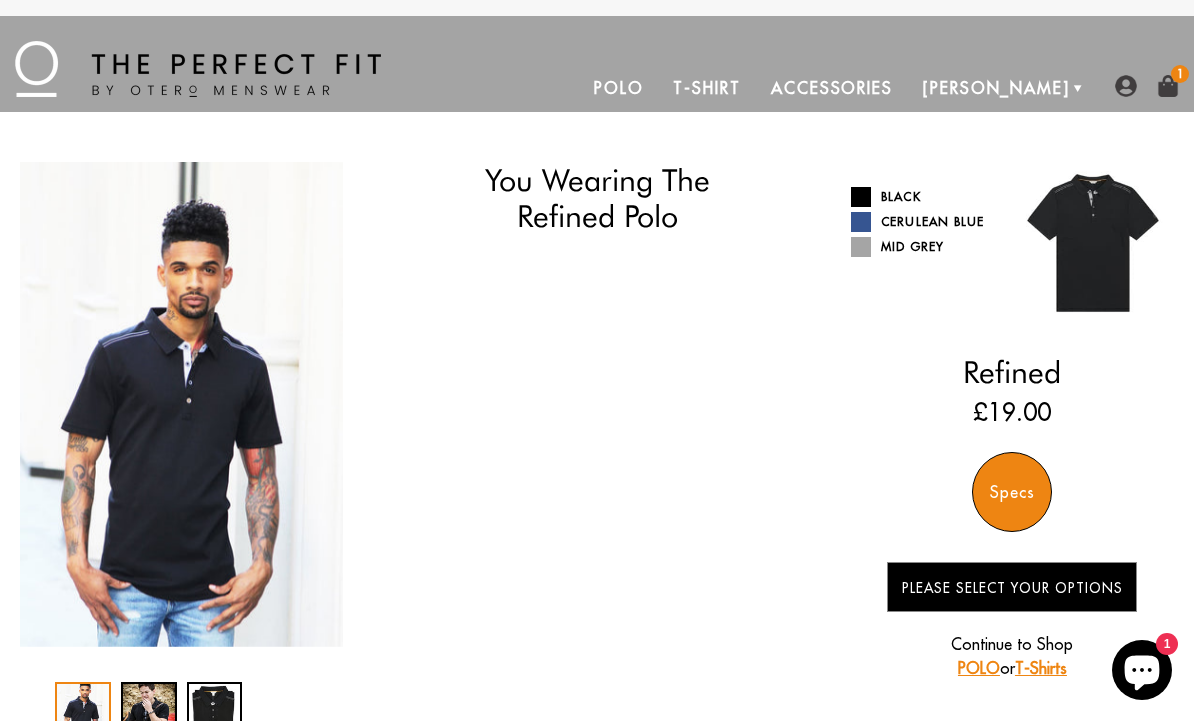 select on "55-56" 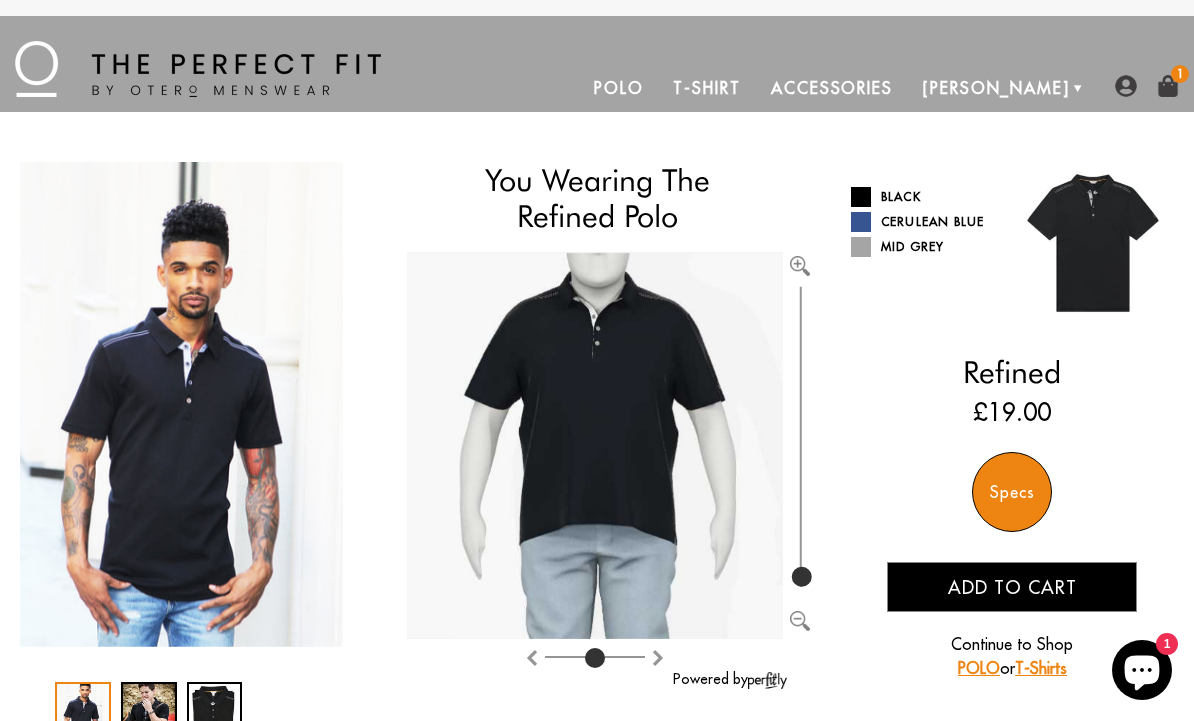 click on "Polo" at bounding box center (619, 88) 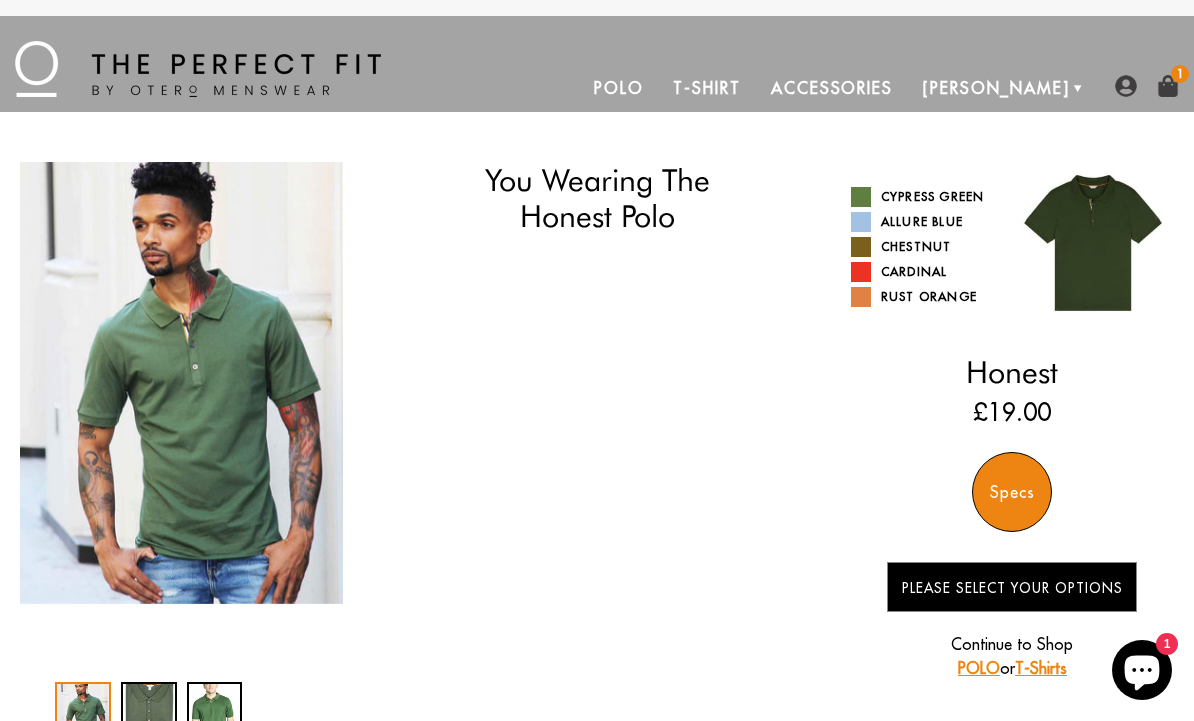 scroll, scrollTop: 0, scrollLeft: 0, axis: both 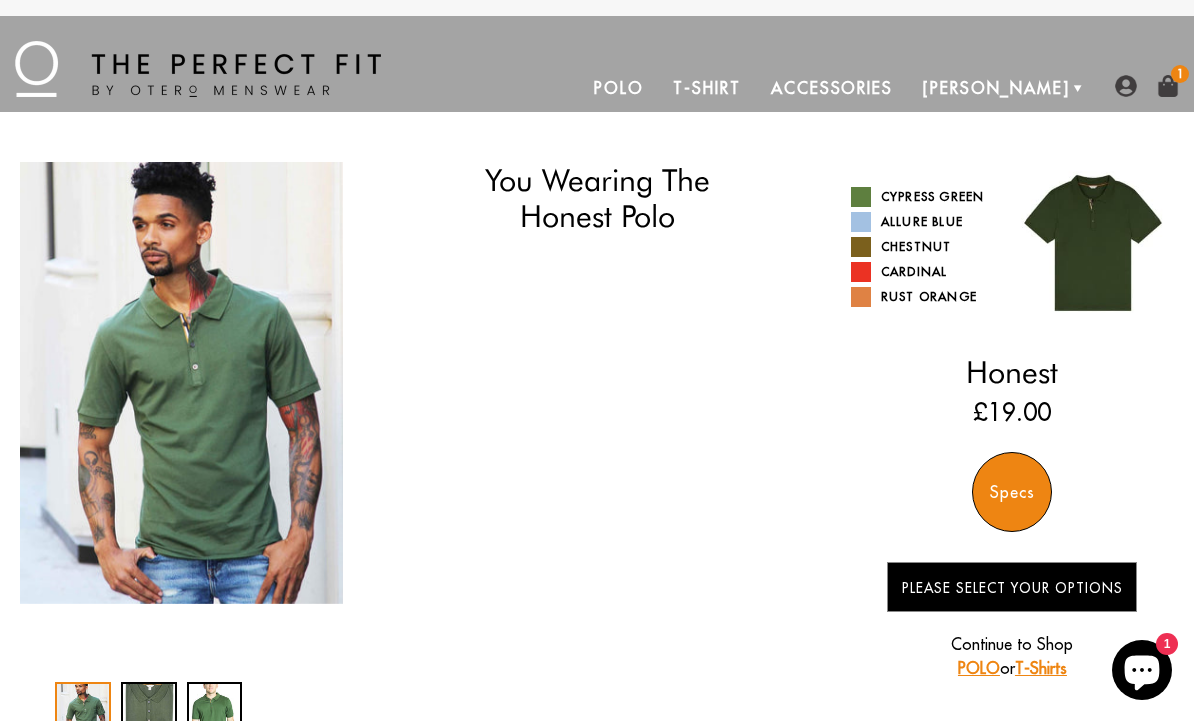 select on "55-56" 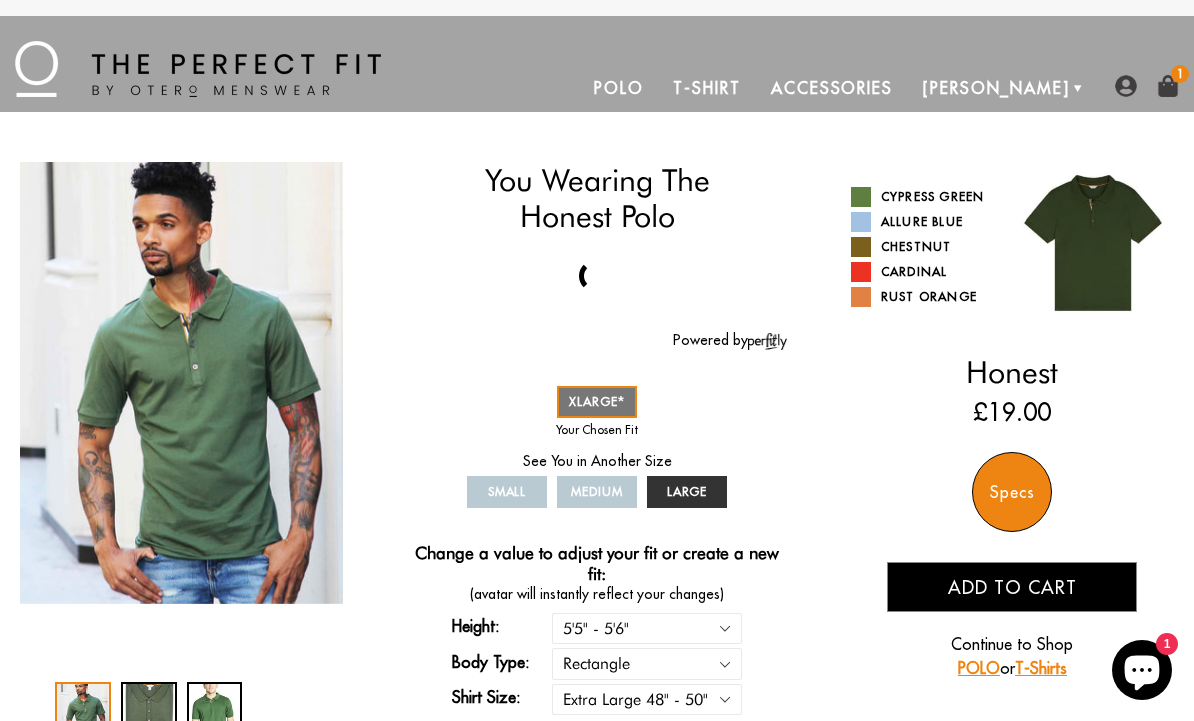 click on "Allure Blue" at bounding box center [924, 222] 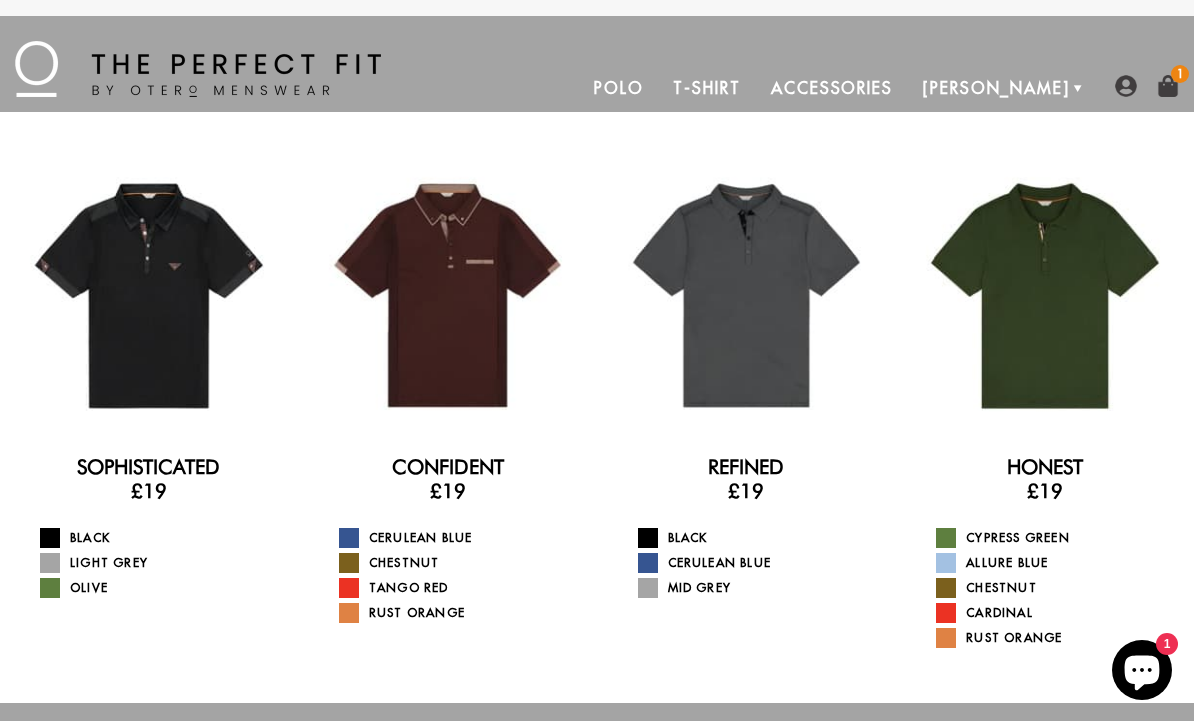 scroll, scrollTop: 0, scrollLeft: 0, axis: both 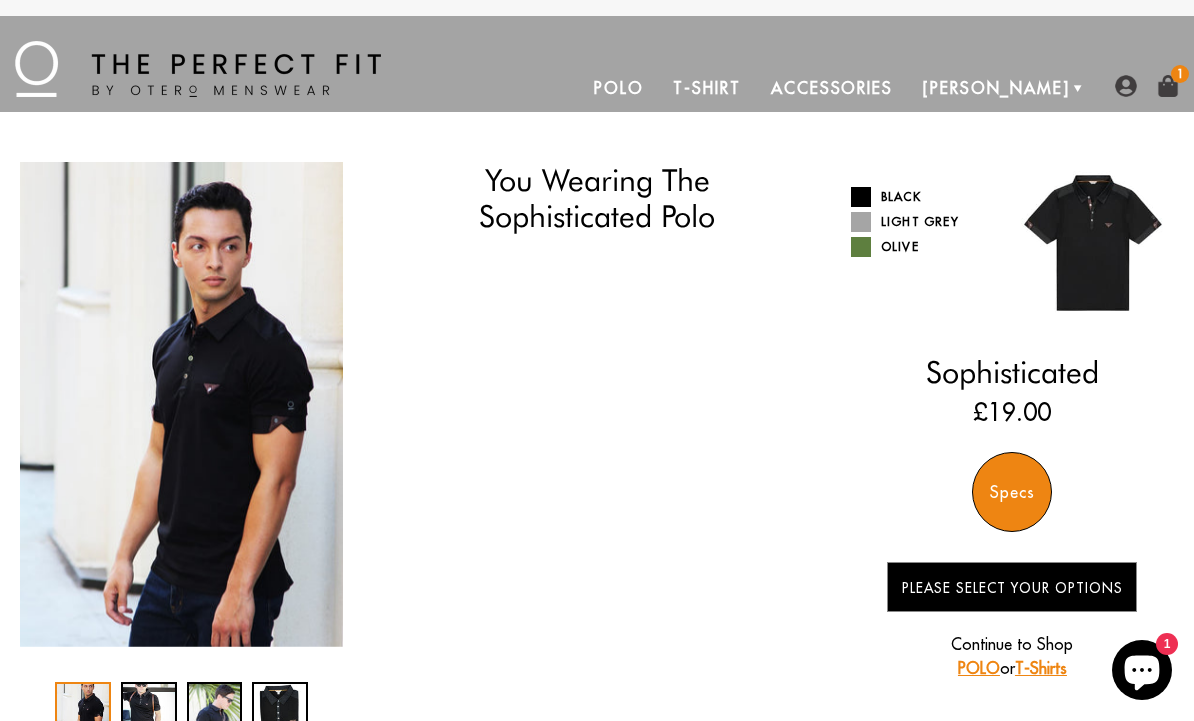 select on "55-56" 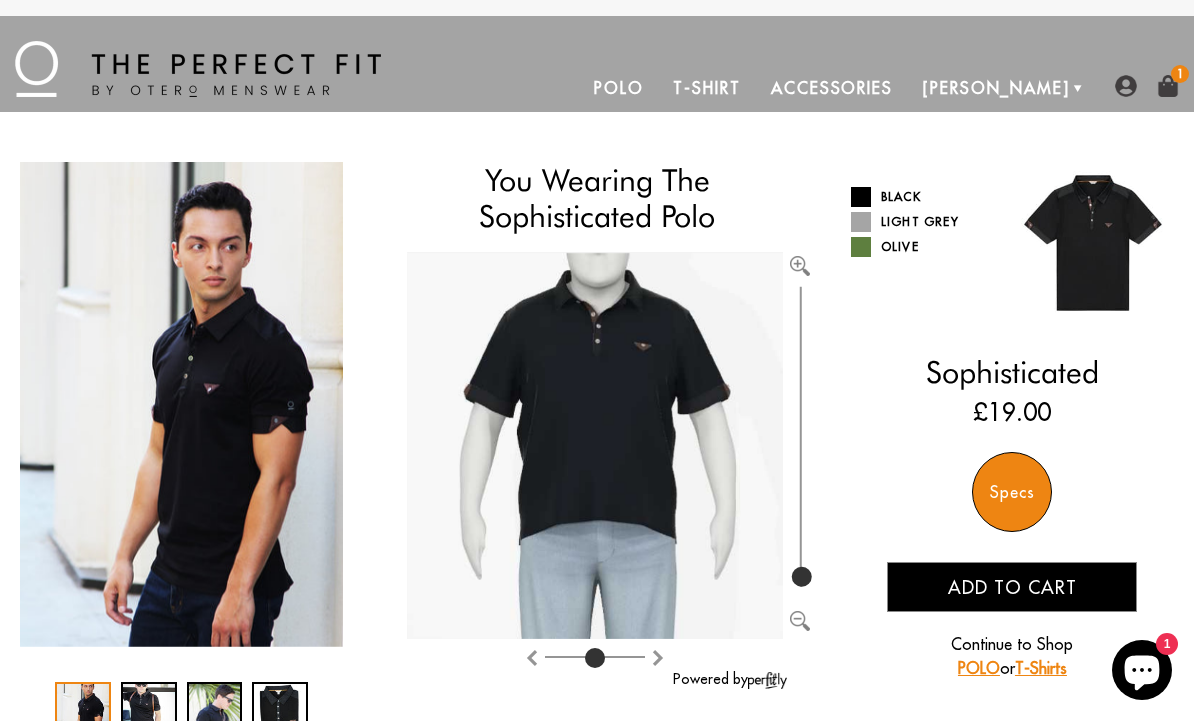 click on "Polo" at bounding box center [619, 88] 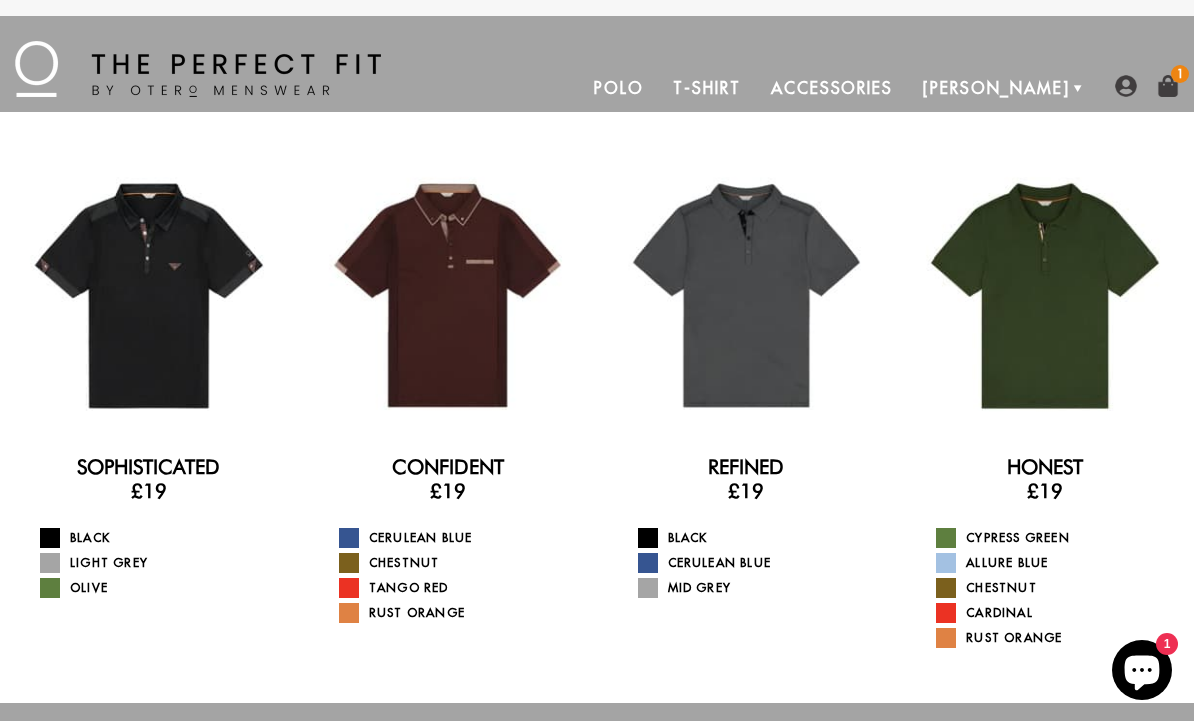 scroll, scrollTop: 0, scrollLeft: 0, axis: both 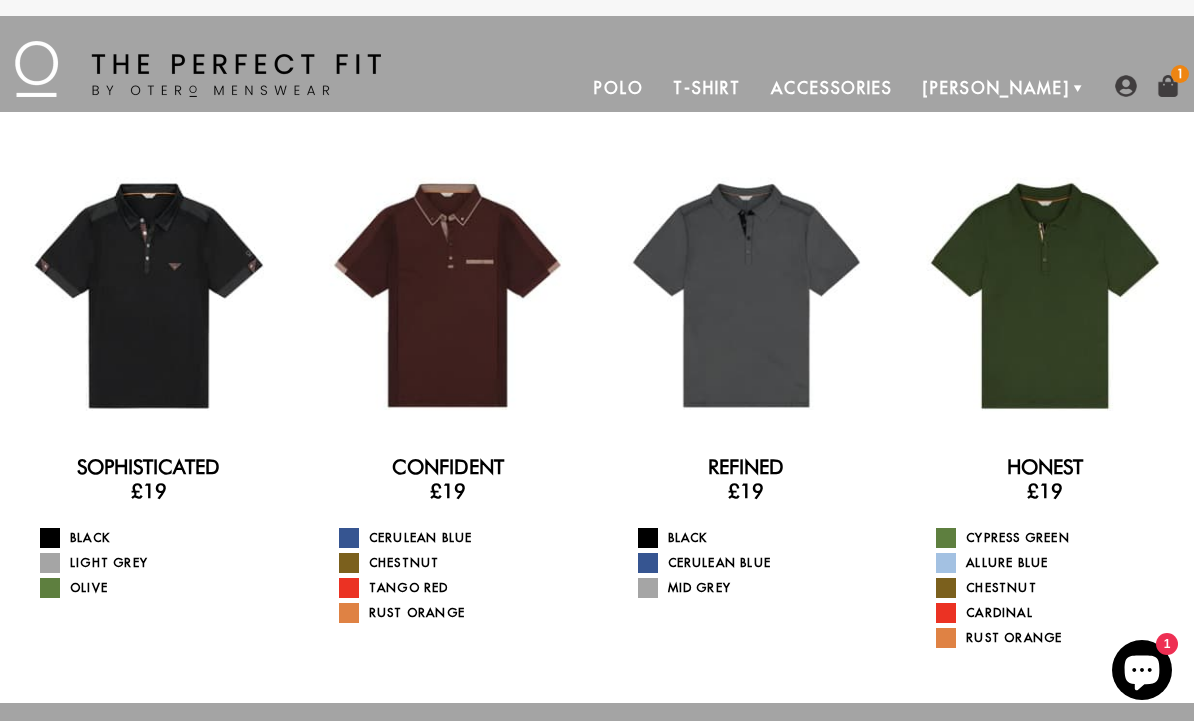 click on "T-Shirt" at bounding box center [706, 88] 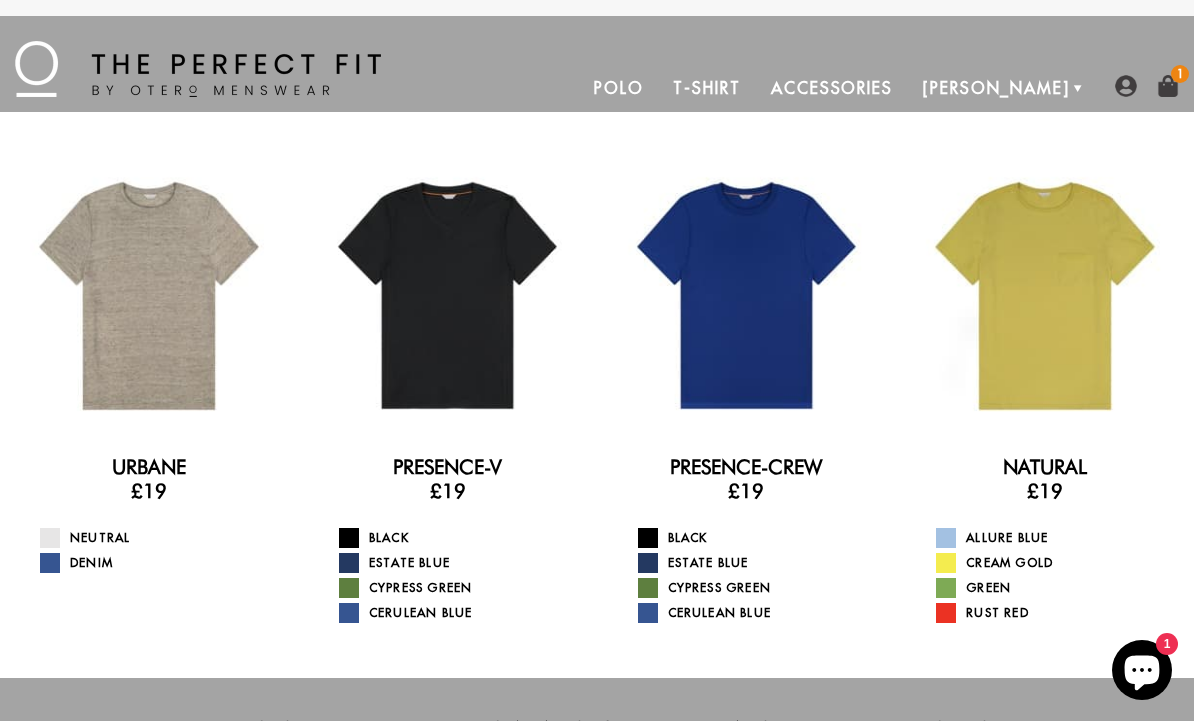 scroll, scrollTop: 0, scrollLeft: 0, axis: both 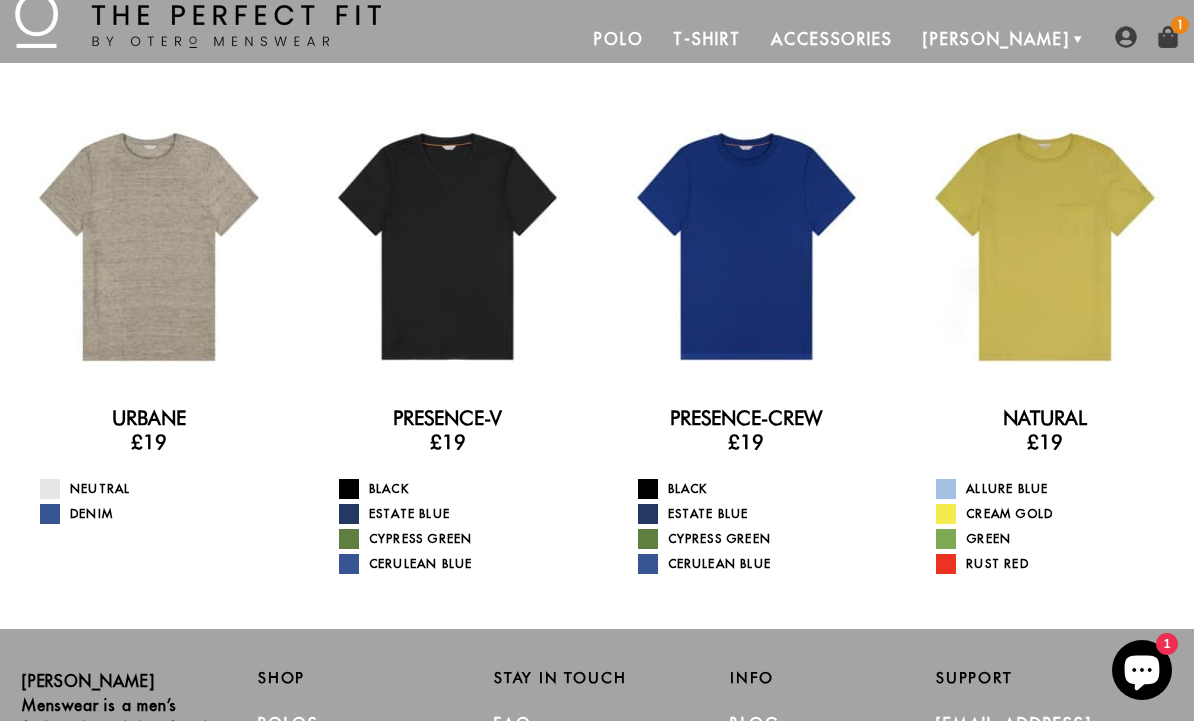 click at bounding box center (149, 247) 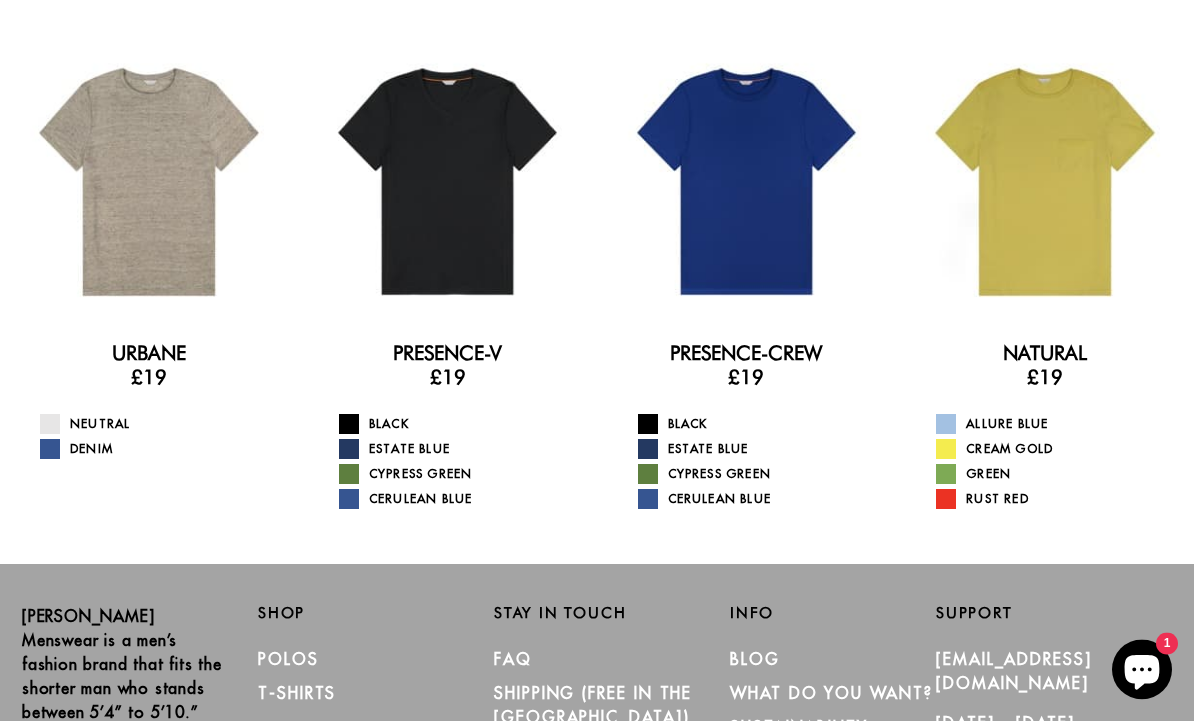 click on "Estate Blue" at bounding box center (460, 450) 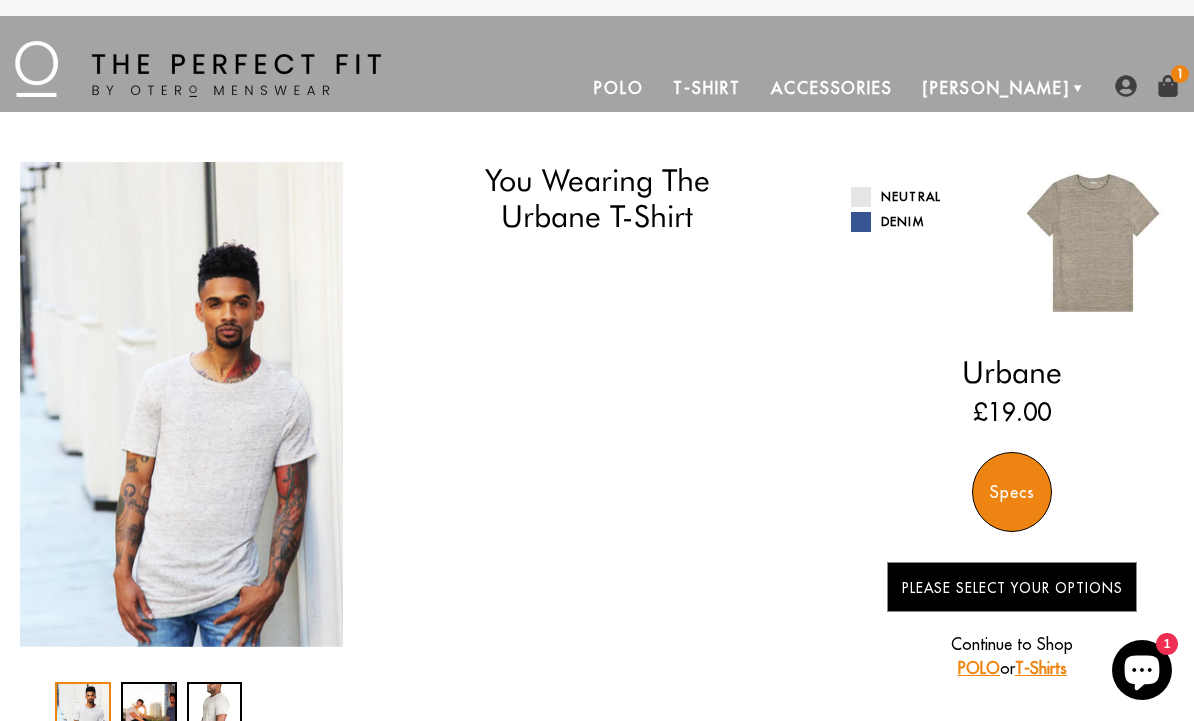 scroll, scrollTop: 0, scrollLeft: 0, axis: both 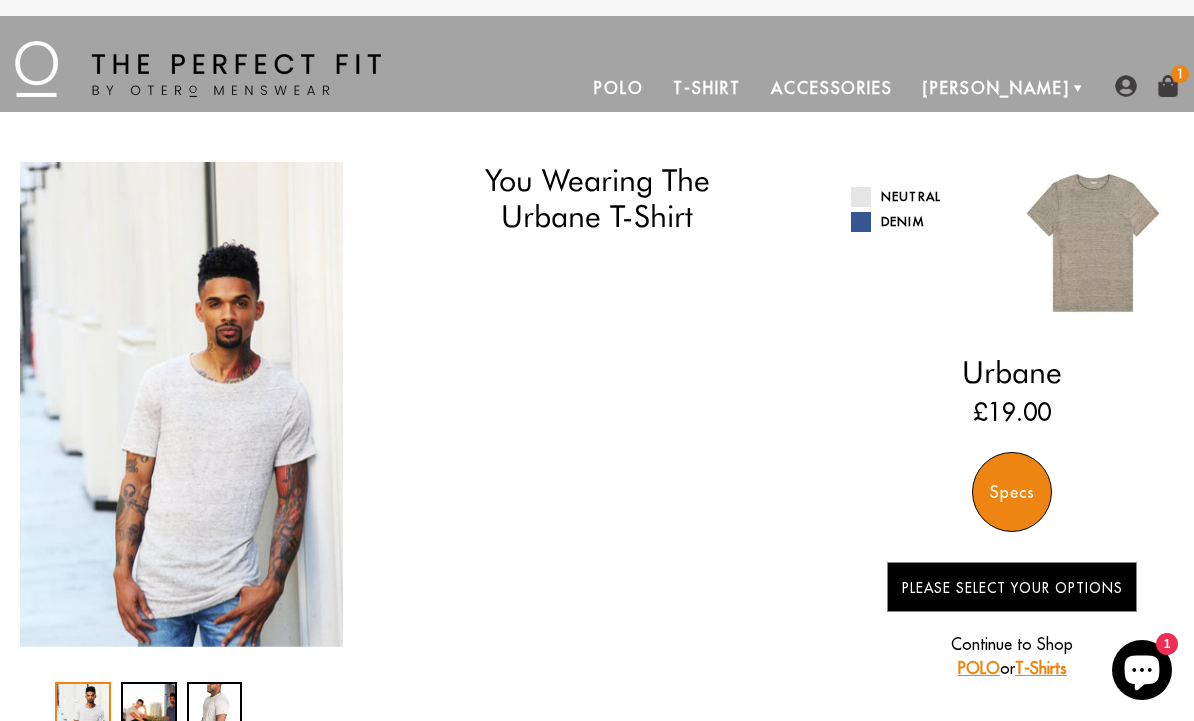 select on "55-56" 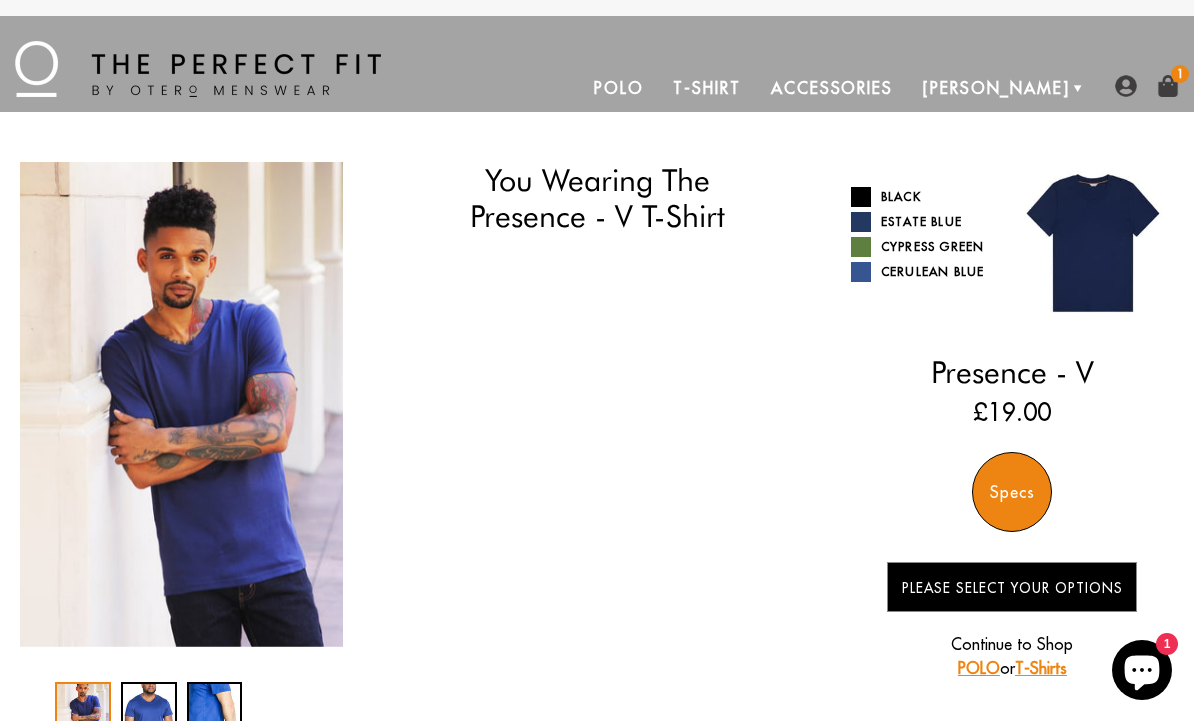 scroll, scrollTop: 0, scrollLeft: 0, axis: both 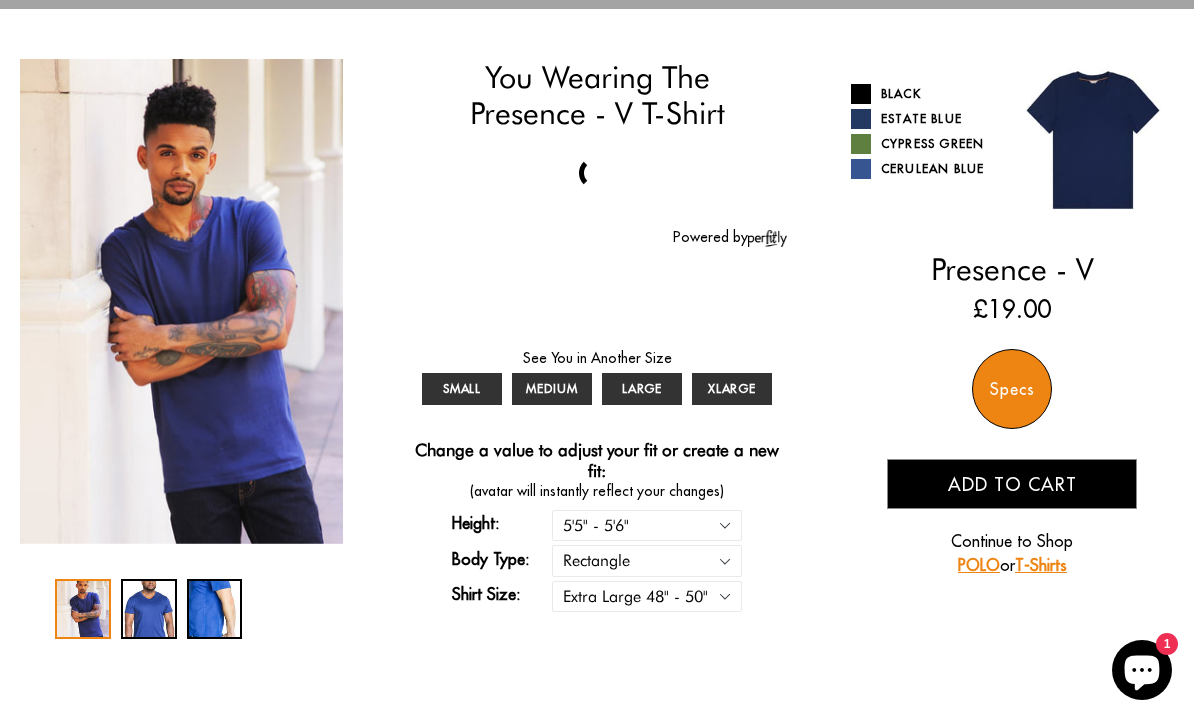 click on "Cerulean Blue" at bounding box center (924, 169) 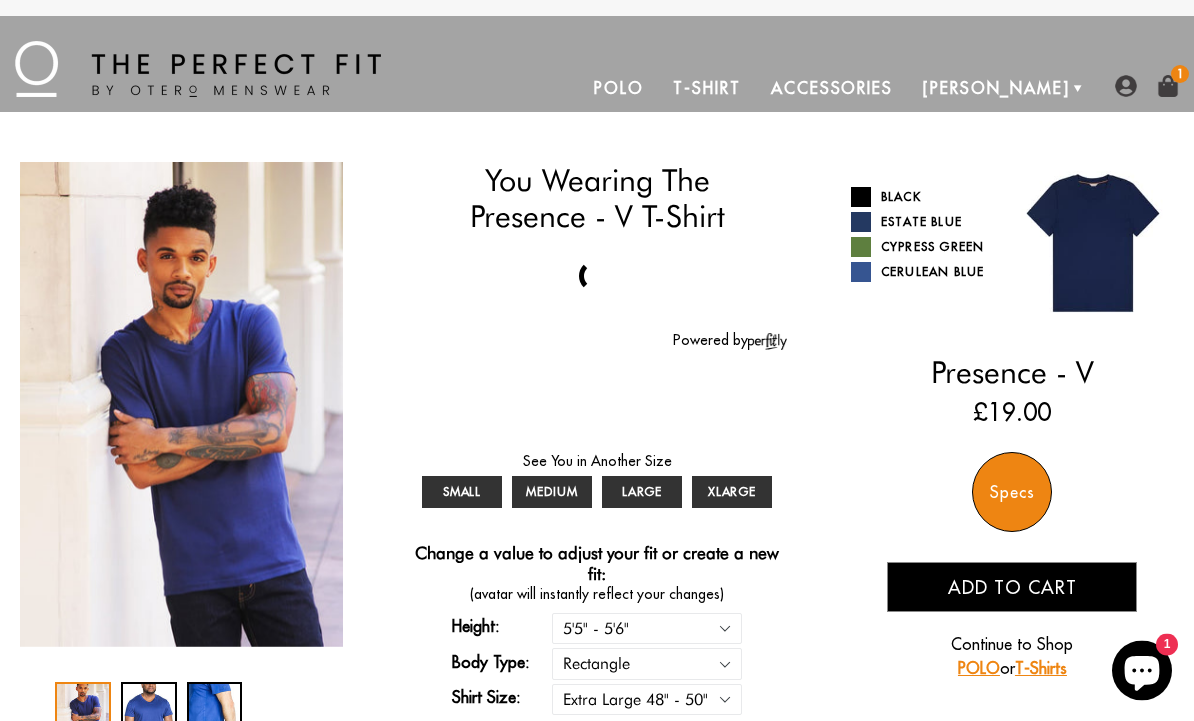scroll, scrollTop: 0, scrollLeft: 0, axis: both 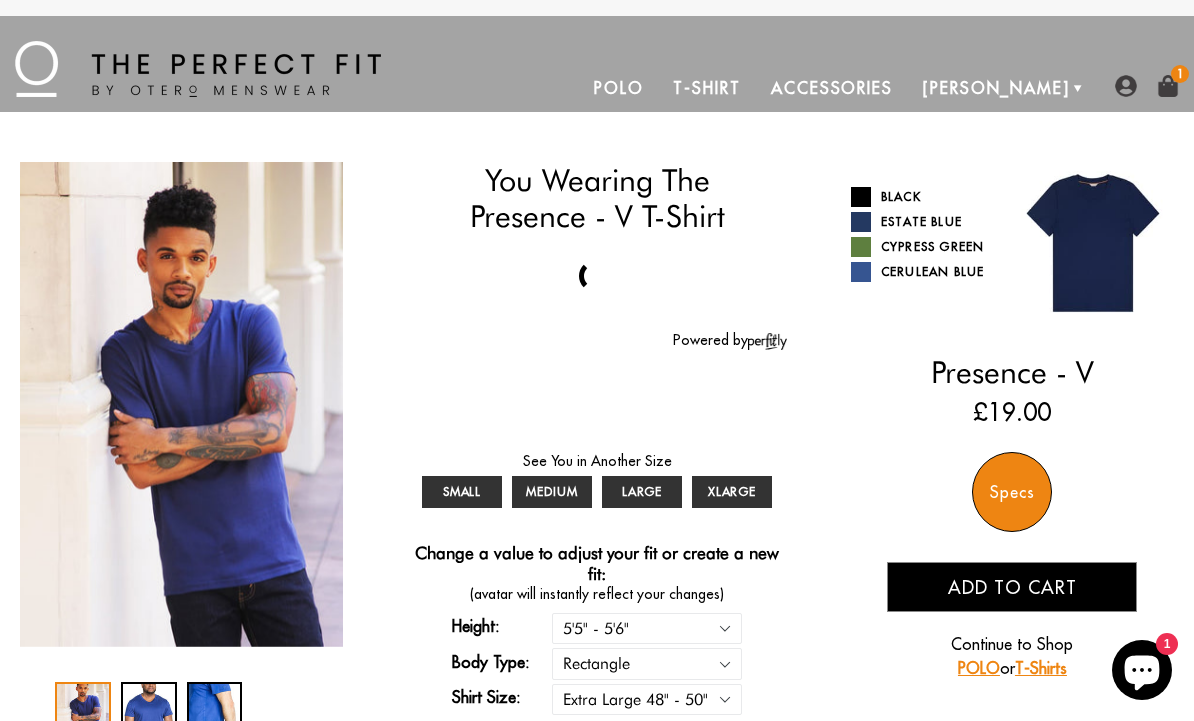 click on "T-Shirt" at bounding box center (706, 88) 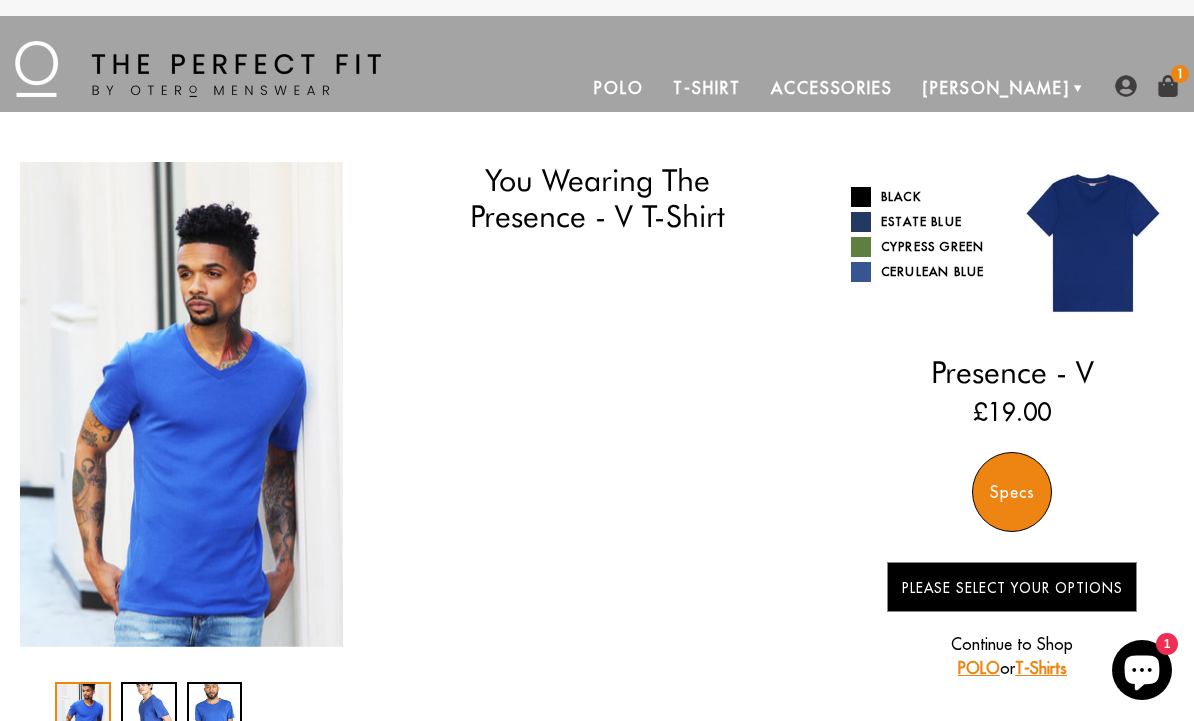 scroll, scrollTop: 0, scrollLeft: 0, axis: both 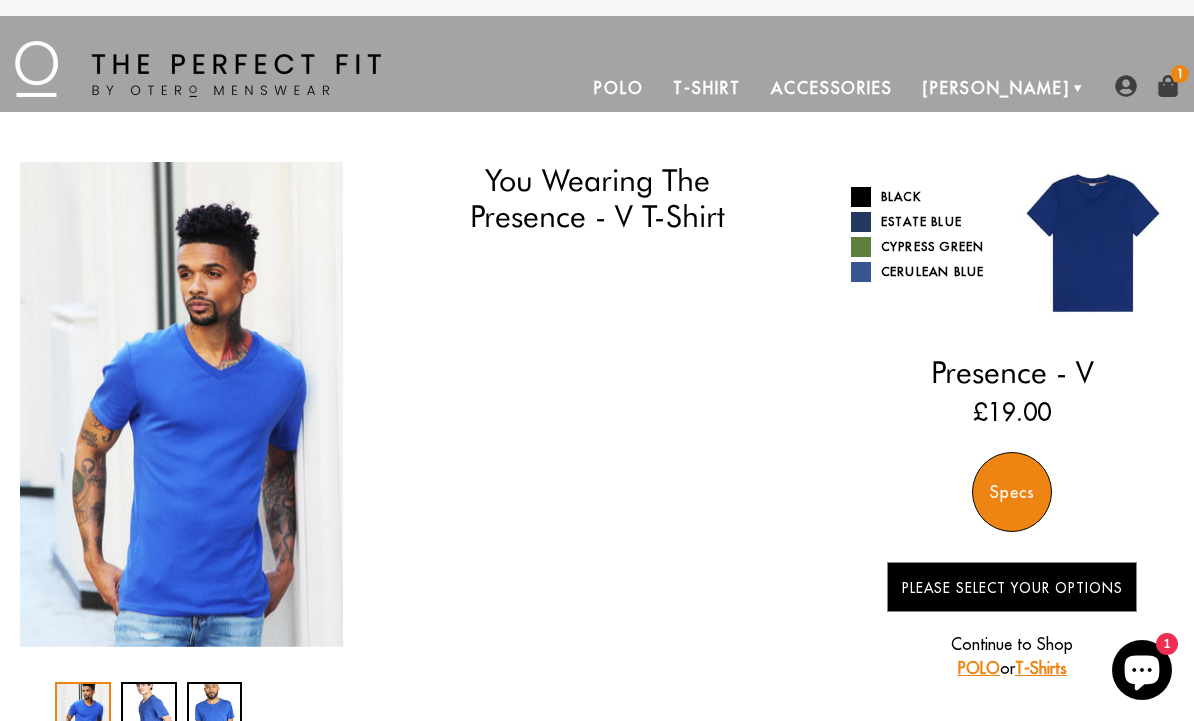 select on "55-56" 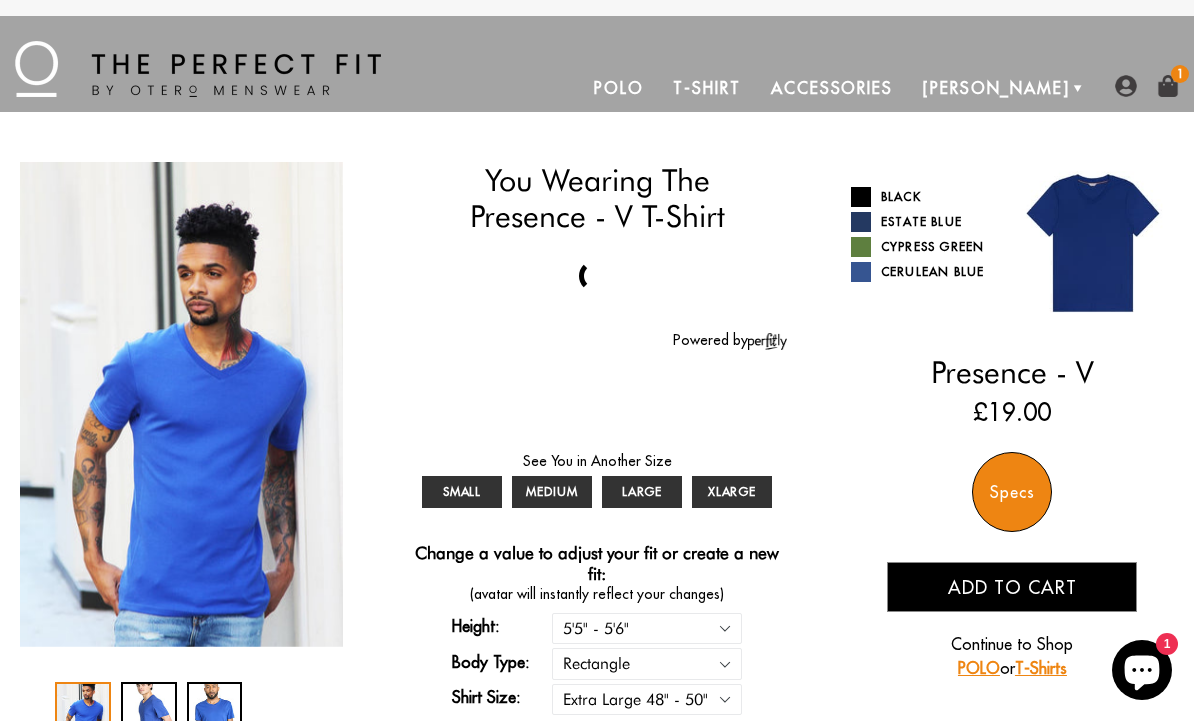 click on "Cypress Green" at bounding box center (924, 247) 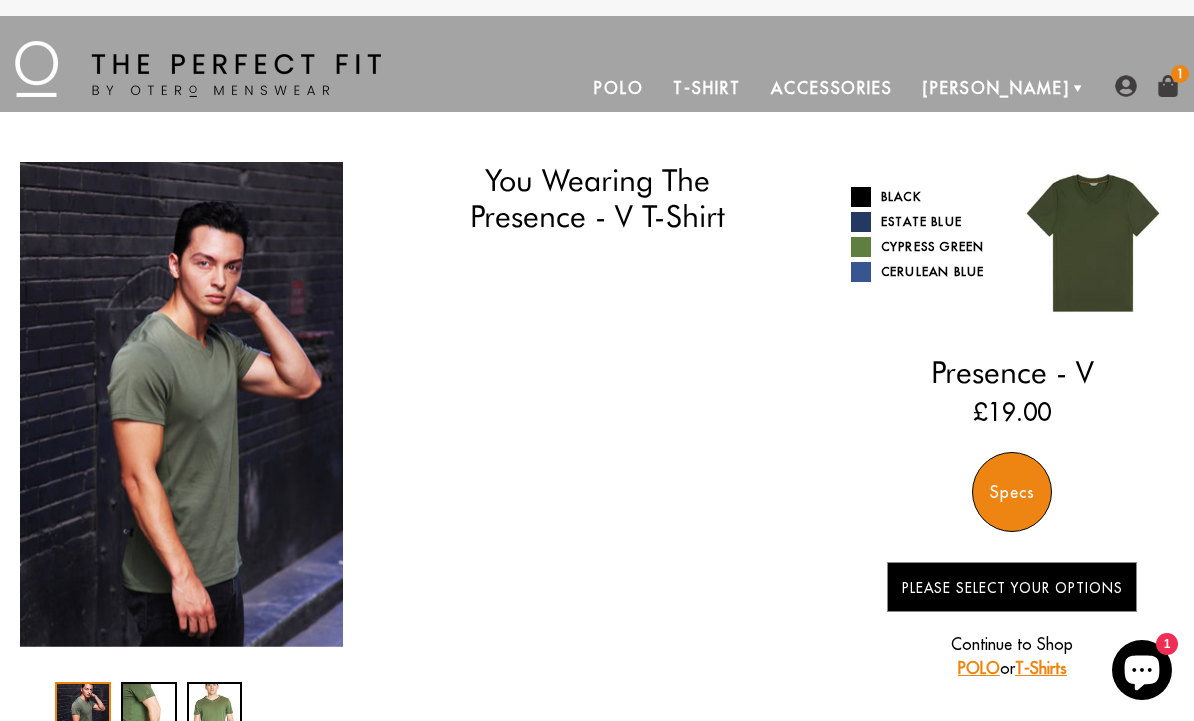 scroll, scrollTop: 0, scrollLeft: 0, axis: both 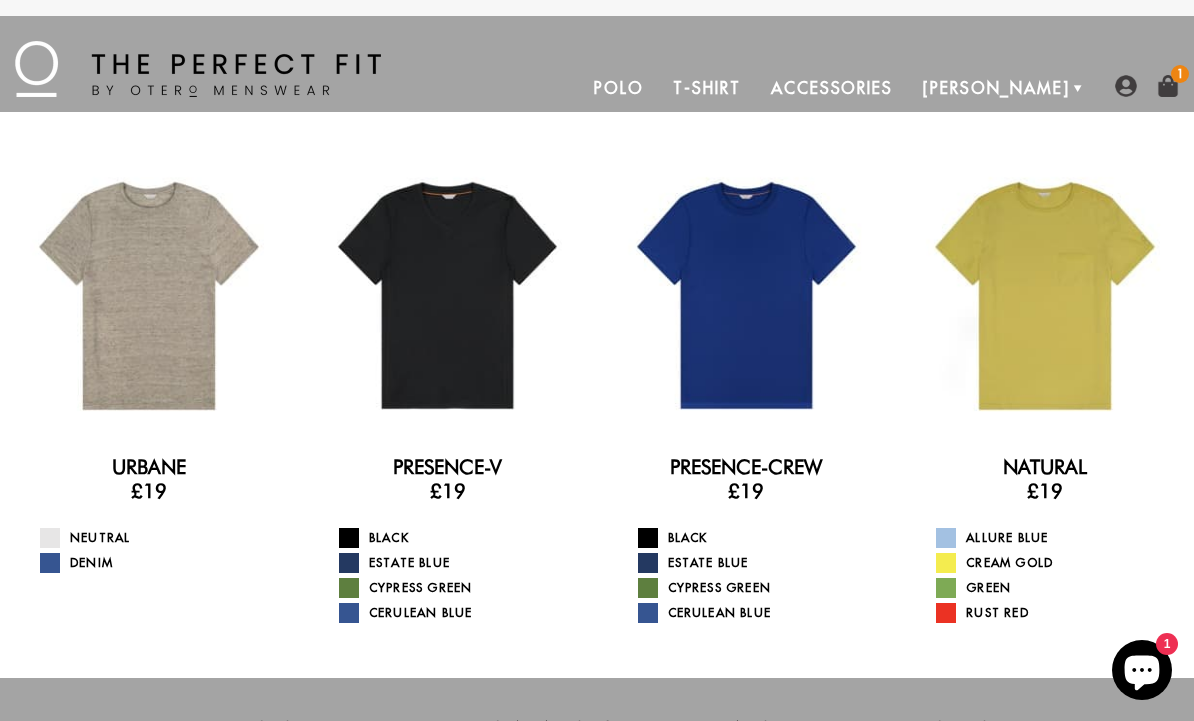 click at bounding box center (448, 296) 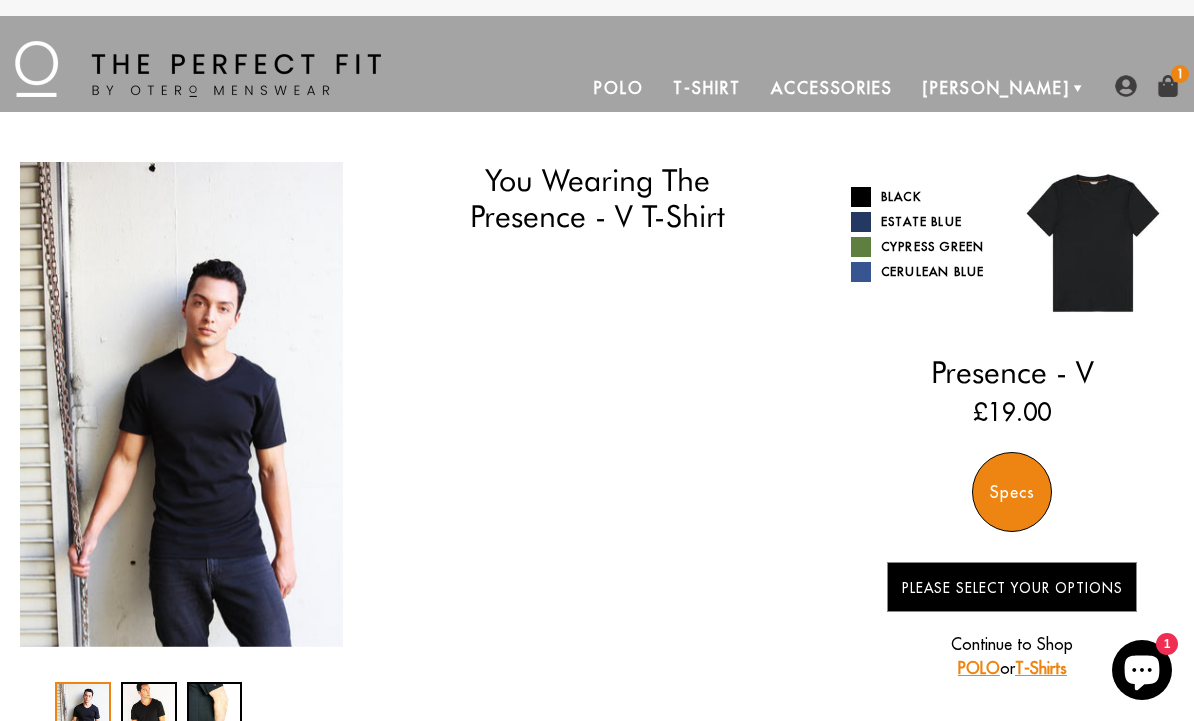 scroll, scrollTop: 0, scrollLeft: 0, axis: both 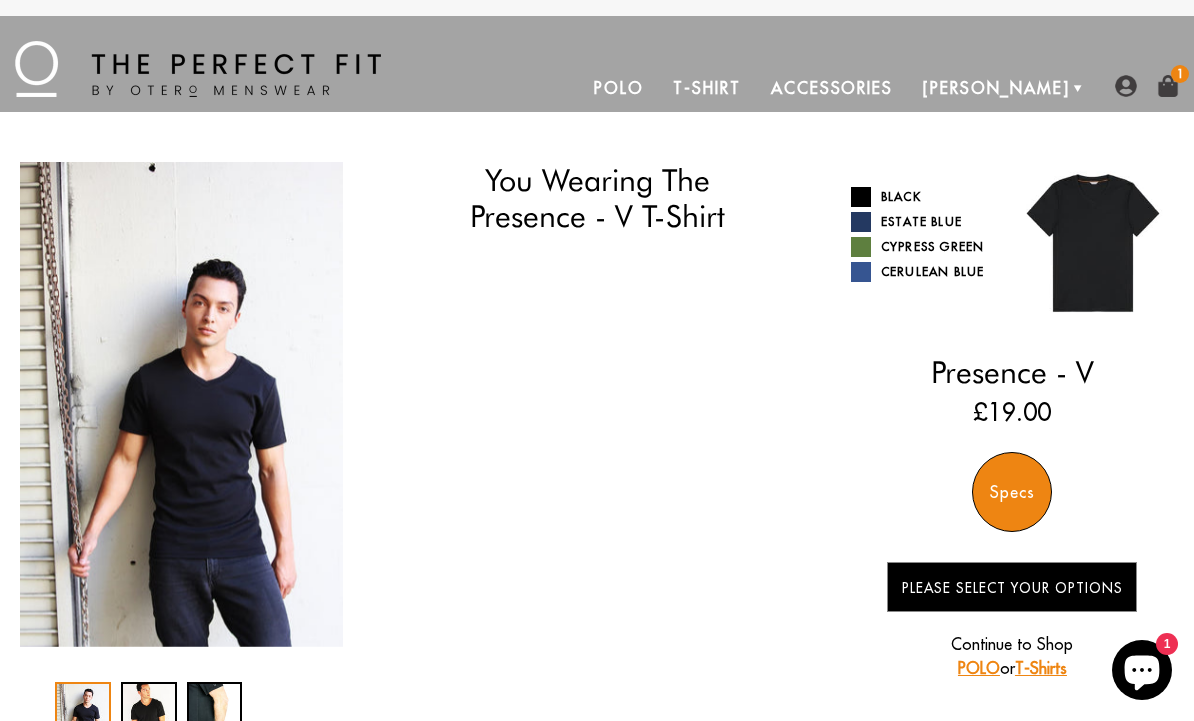 select on "55-56" 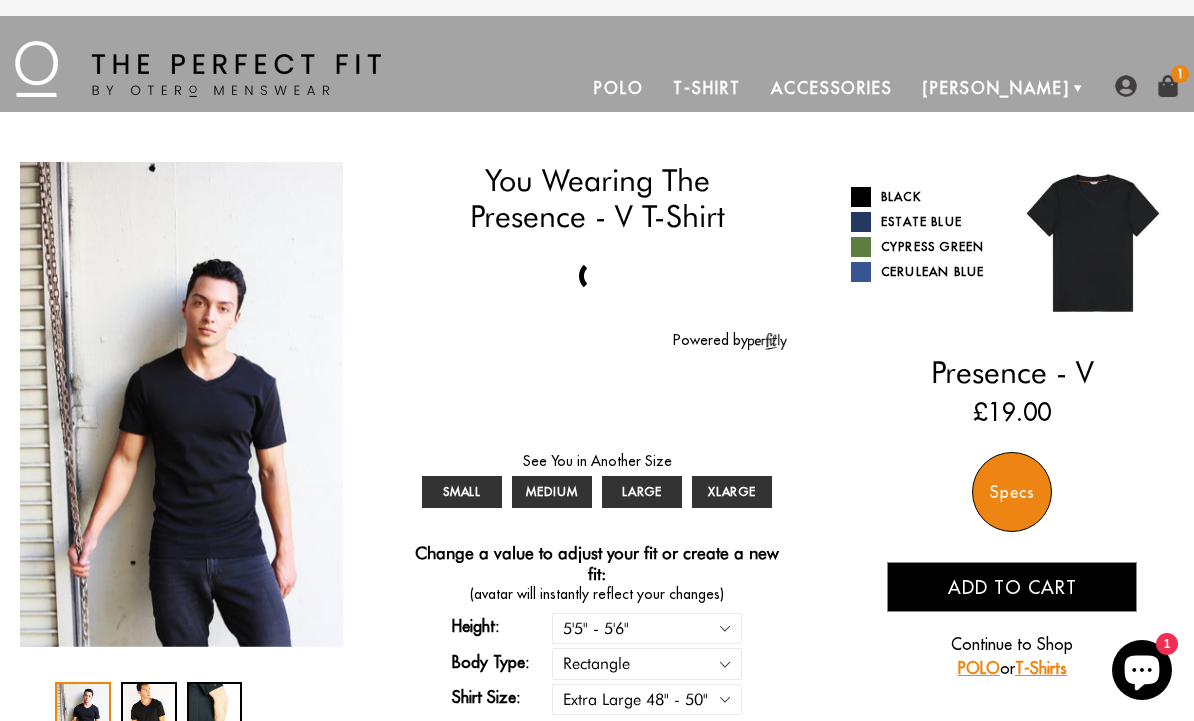 click on "Cerulean Blue" at bounding box center [924, 272] 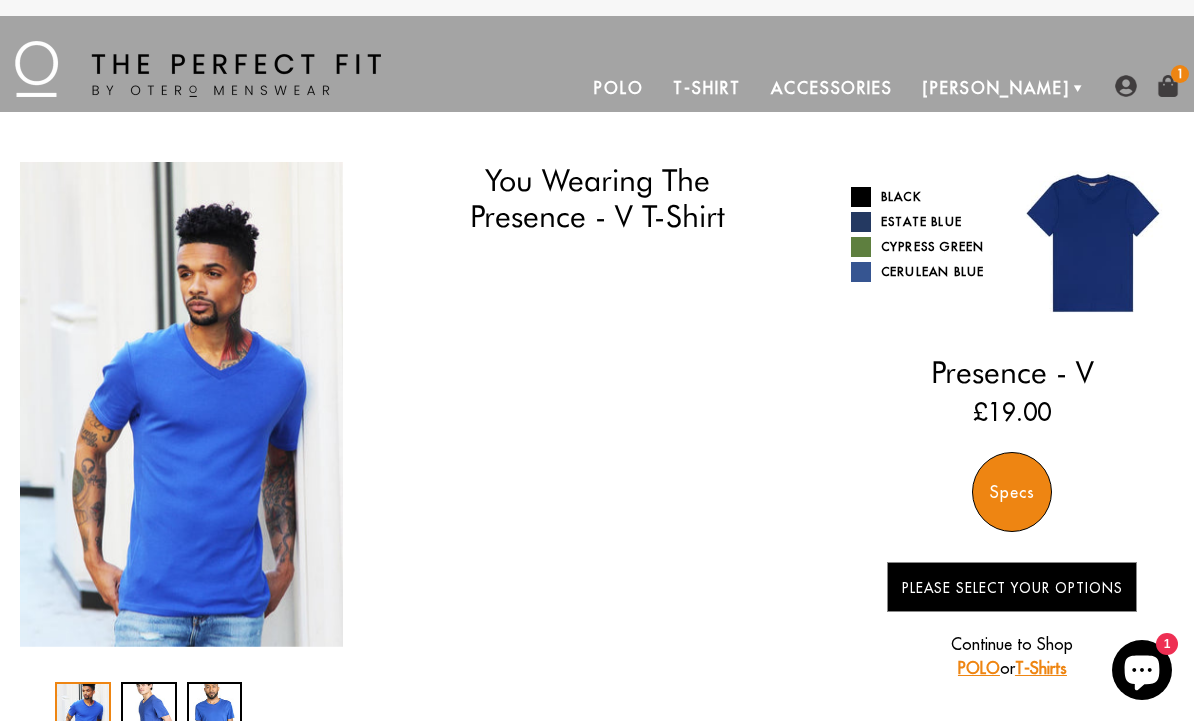 scroll, scrollTop: 0, scrollLeft: 0, axis: both 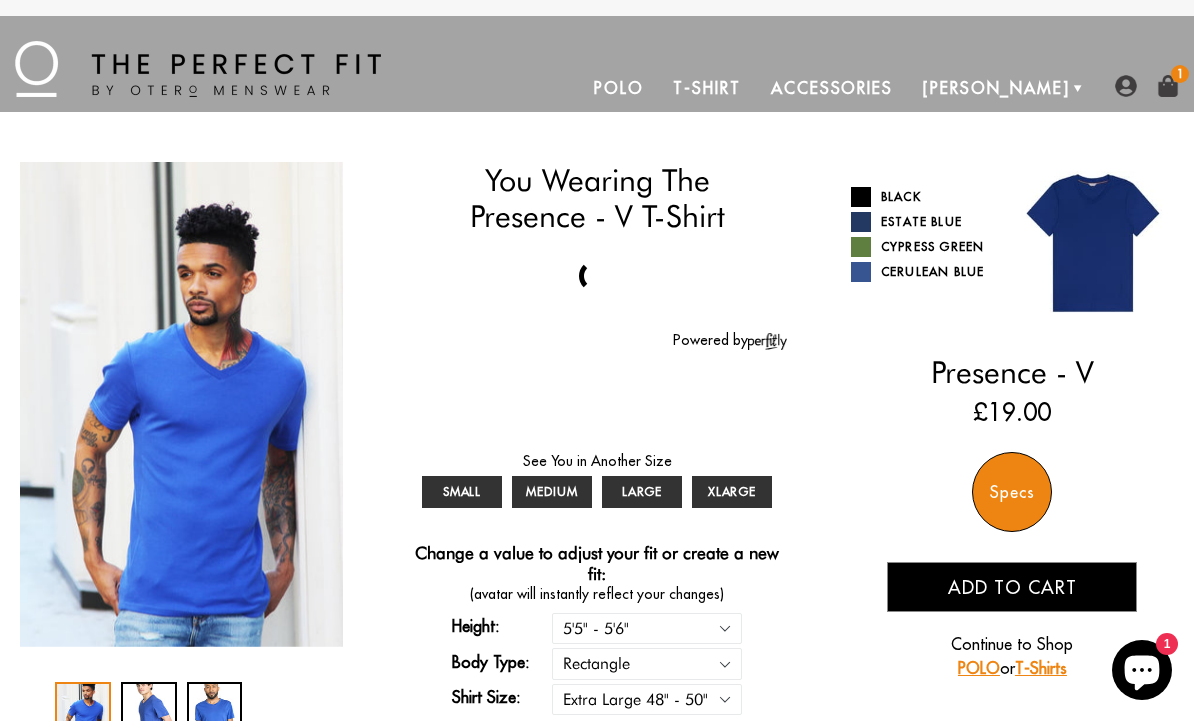 click at bounding box center (861, 197) 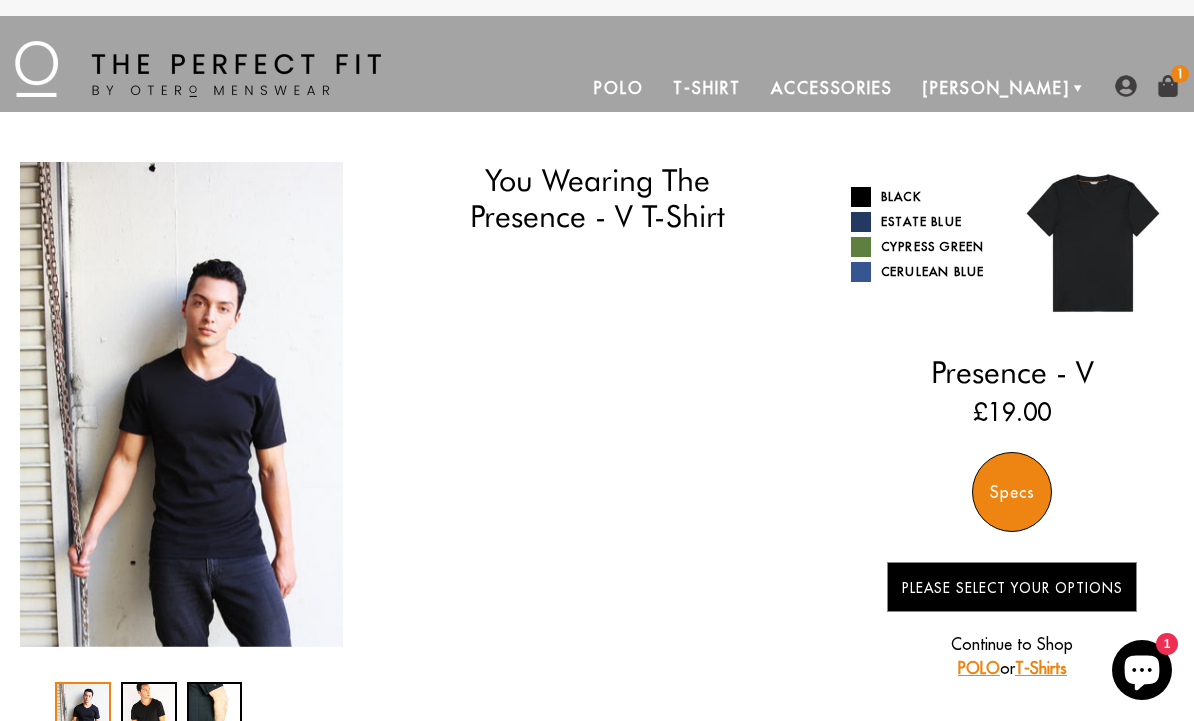 scroll, scrollTop: 0, scrollLeft: 0, axis: both 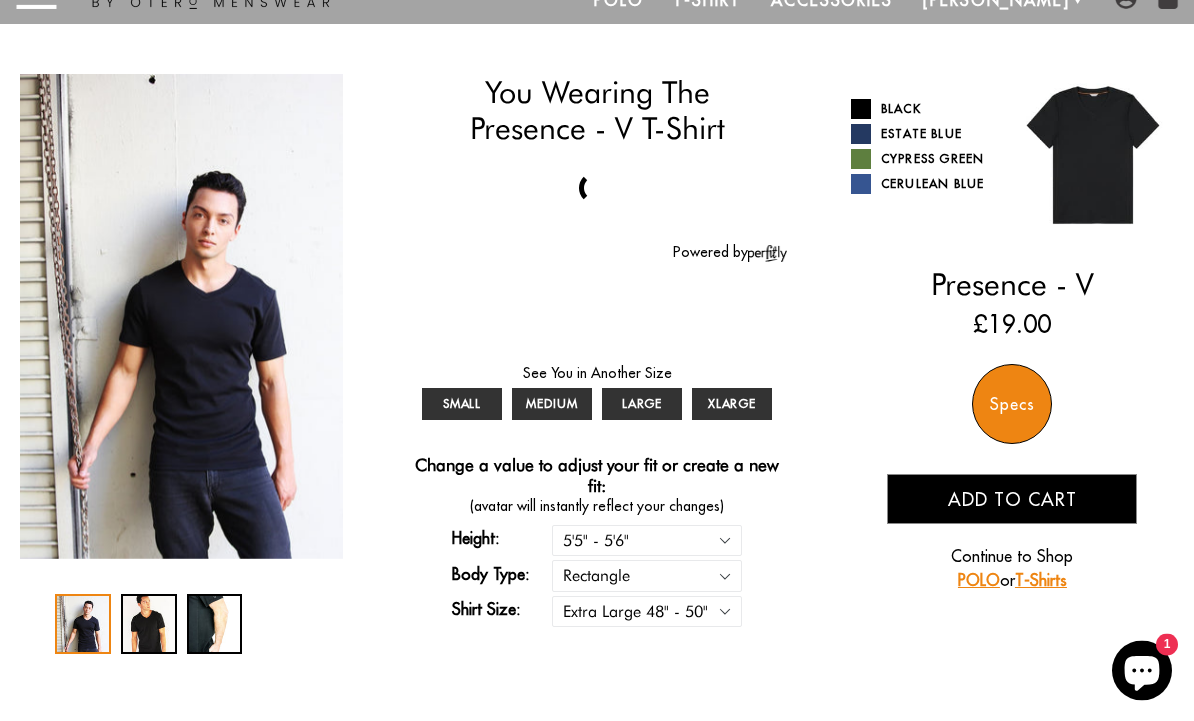 click on "Add to cart" at bounding box center [1012, 499] 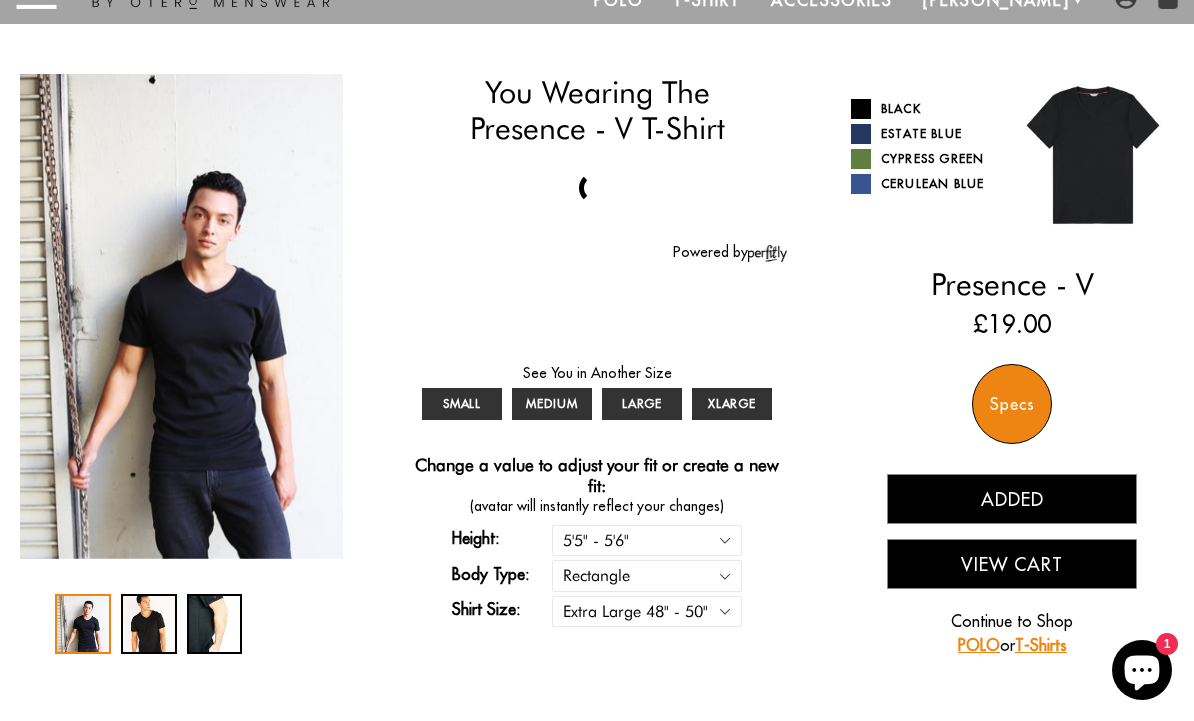 scroll, scrollTop: 0, scrollLeft: 0, axis: both 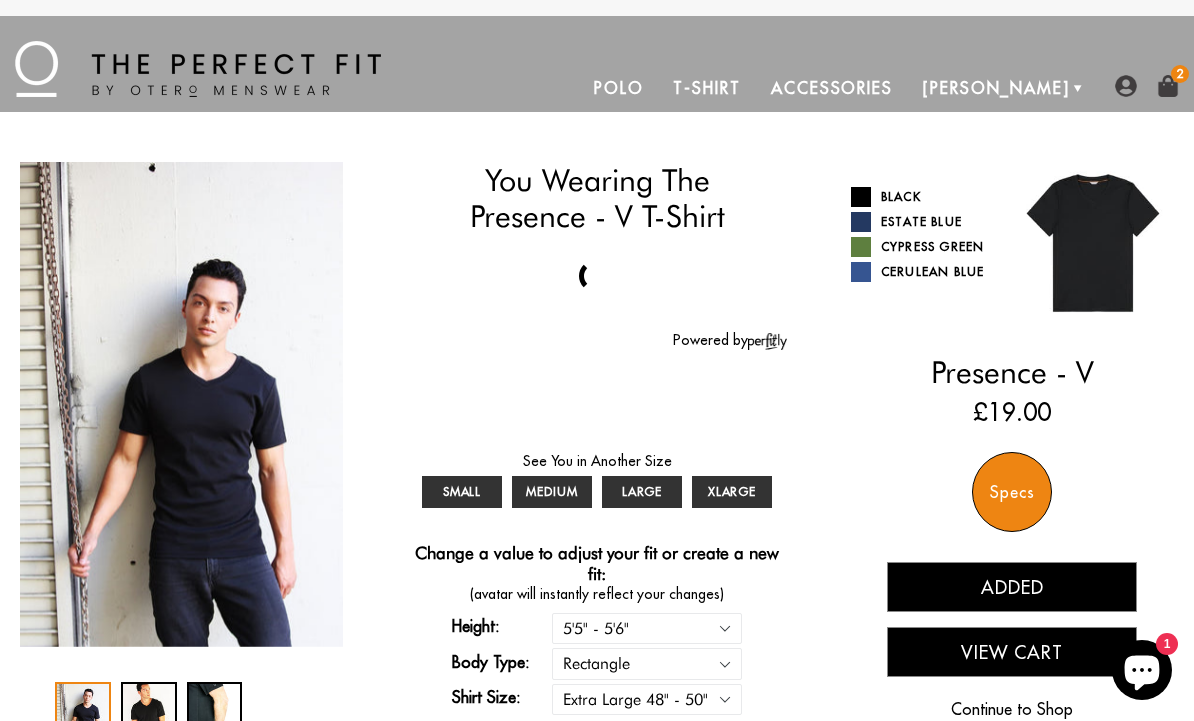 click on "Accessories" at bounding box center (832, 88) 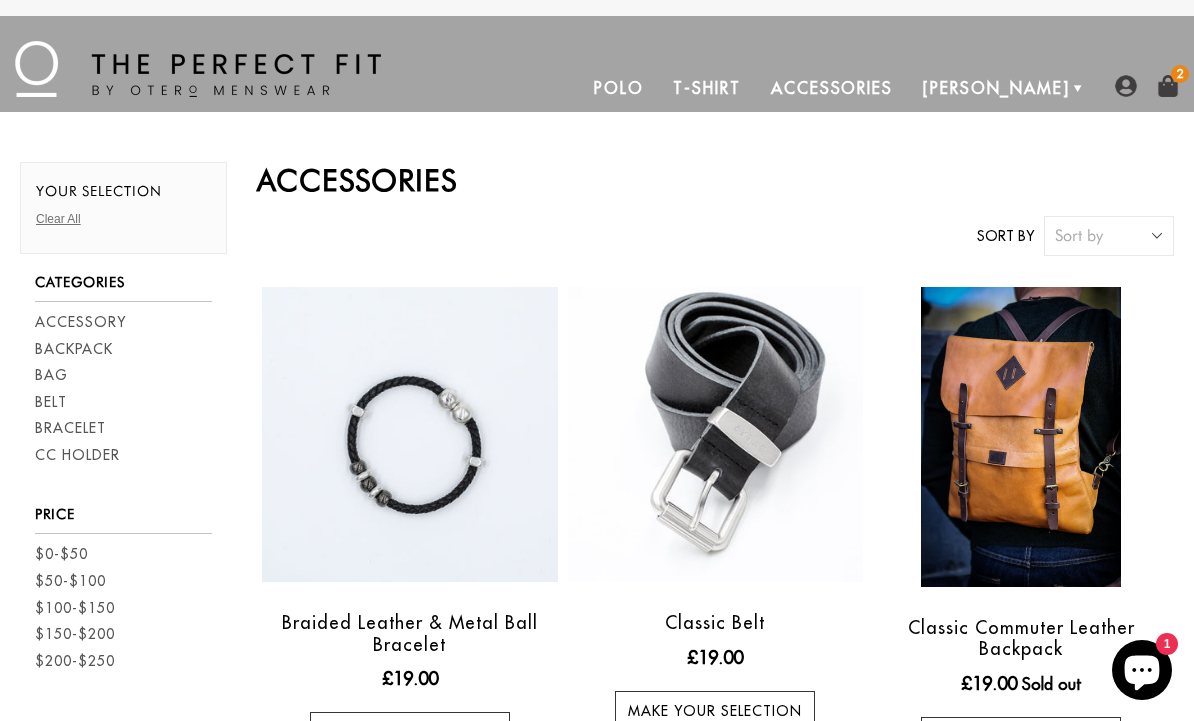 scroll, scrollTop: 0, scrollLeft: 0, axis: both 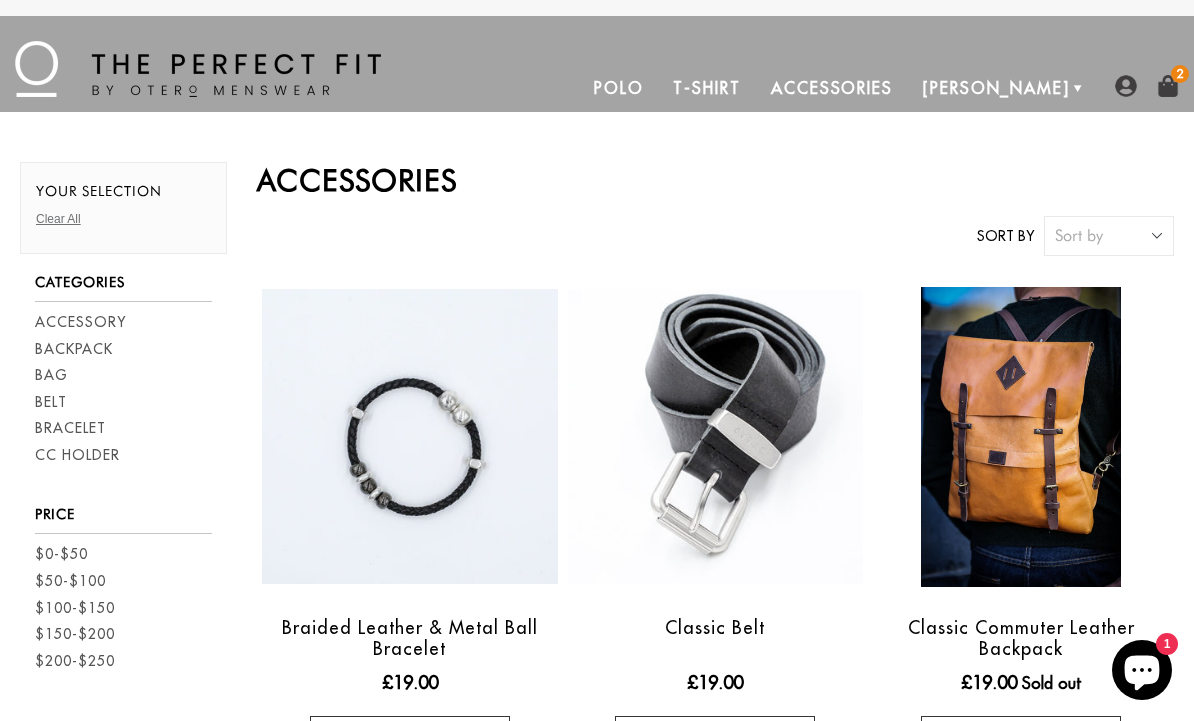 click on "About Us" at bounding box center (0, 0) 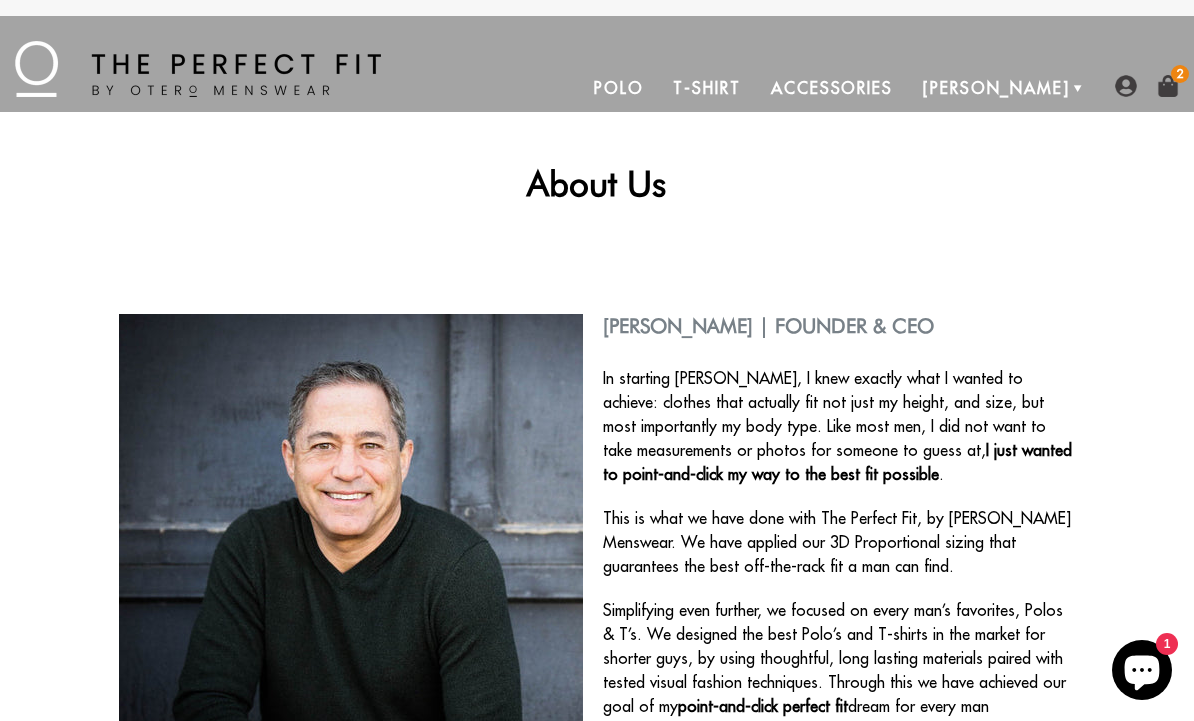scroll, scrollTop: 0, scrollLeft: 0, axis: both 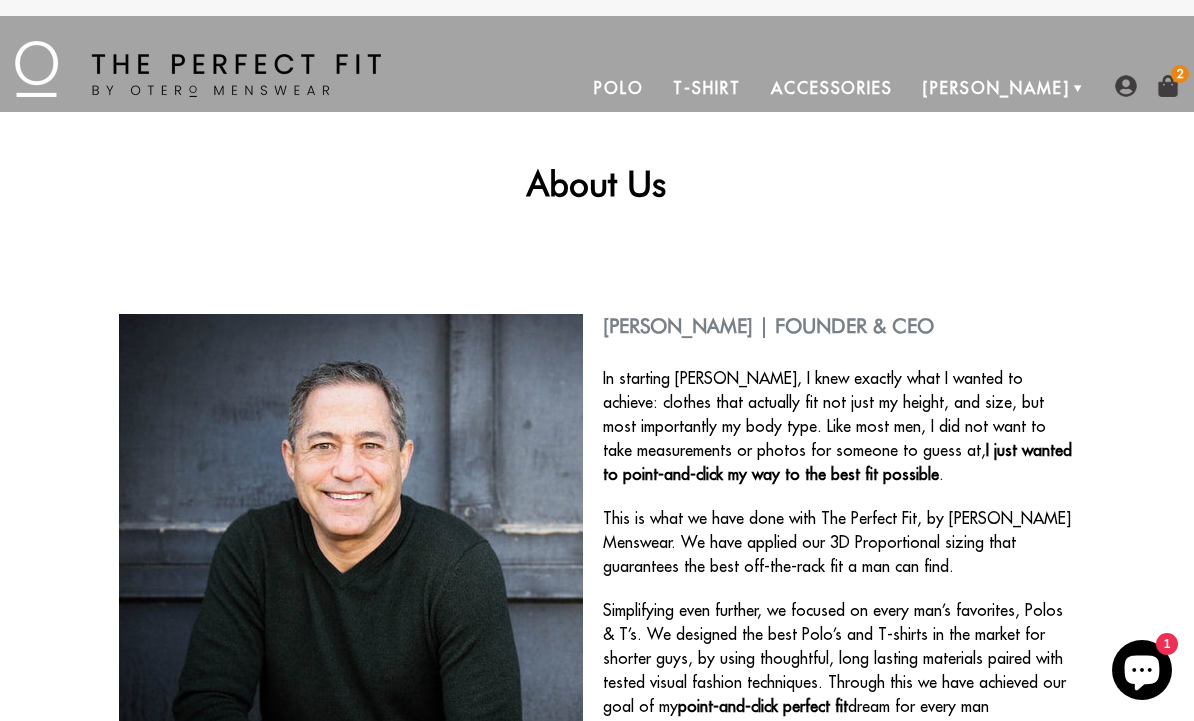 click on "2" at bounding box center (1180, 74) 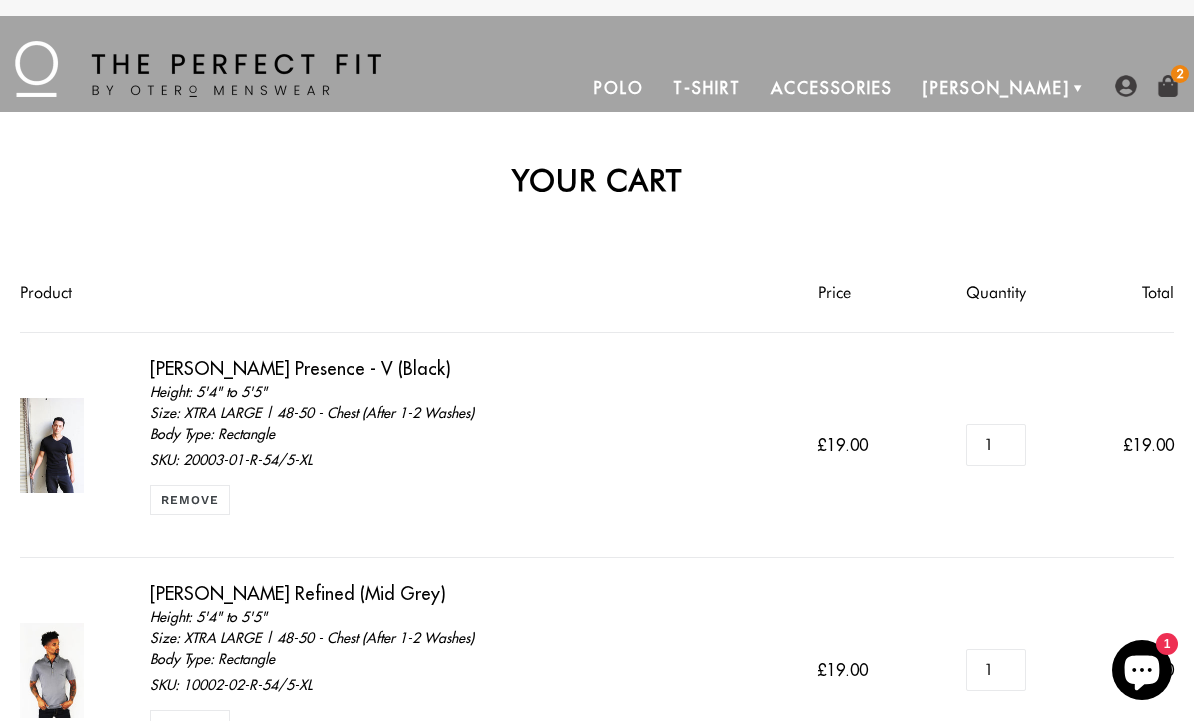 scroll, scrollTop: 0, scrollLeft: 0, axis: both 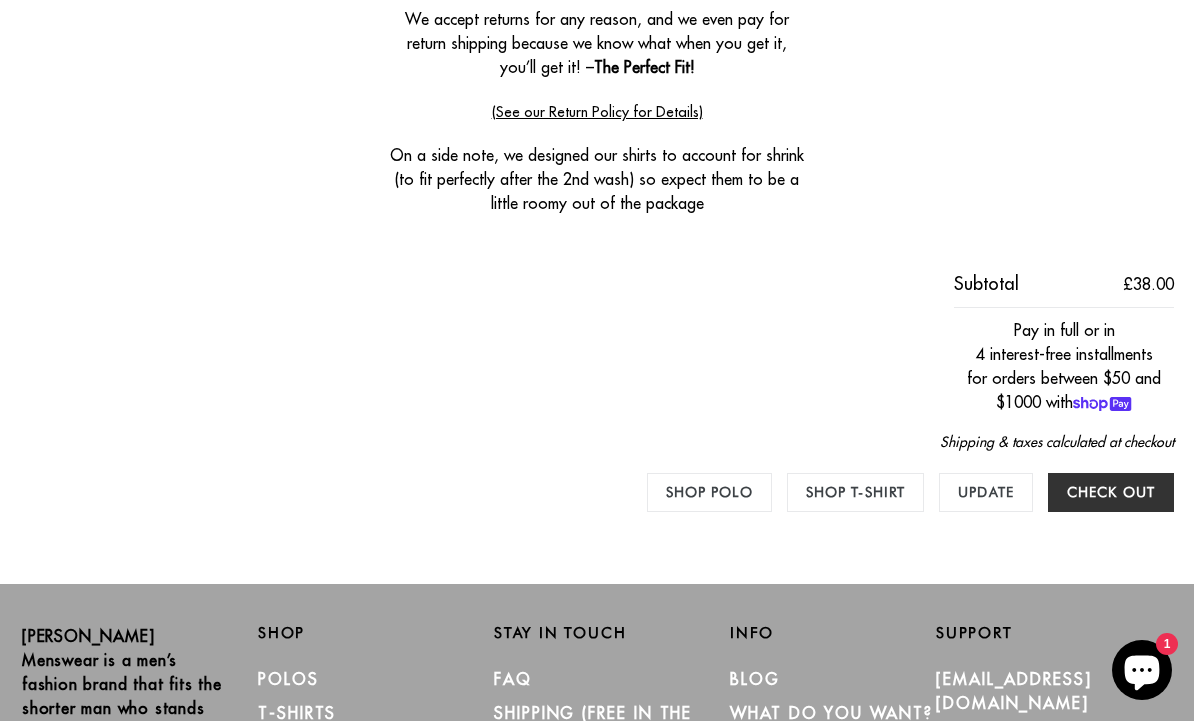 click on "Check out" at bounding box center (1111, 492) 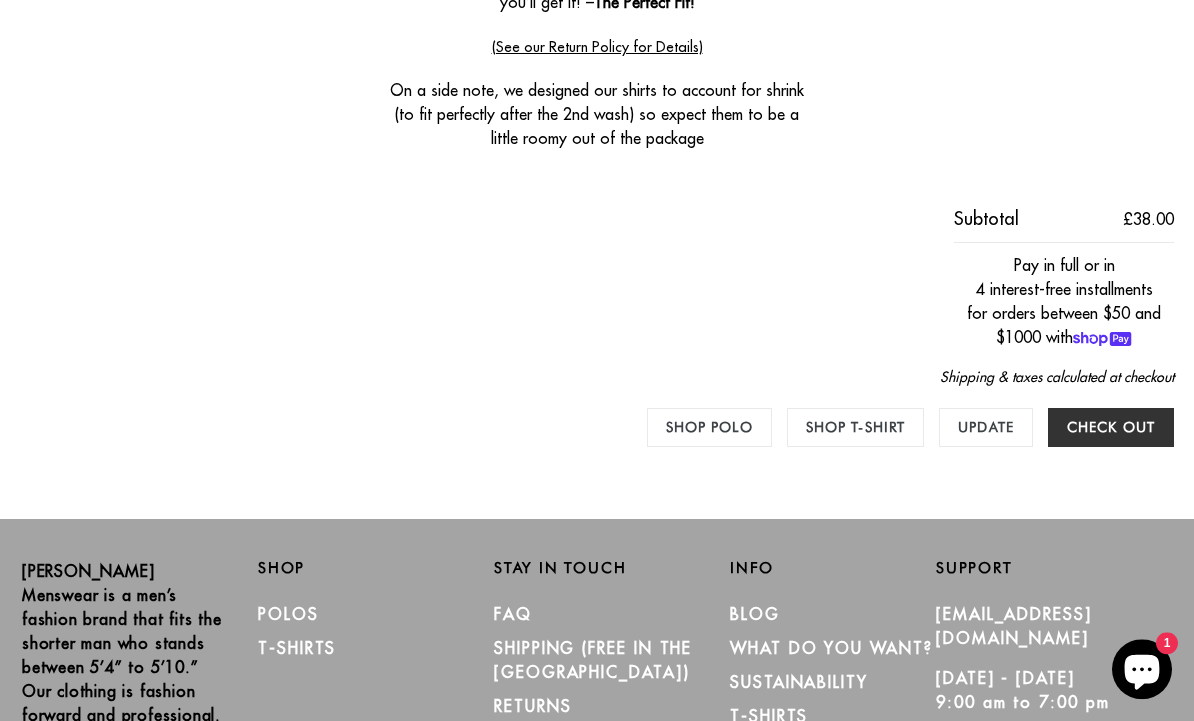 scroll, scrollTop: 112, scrollLeft: 0, axis: vertical 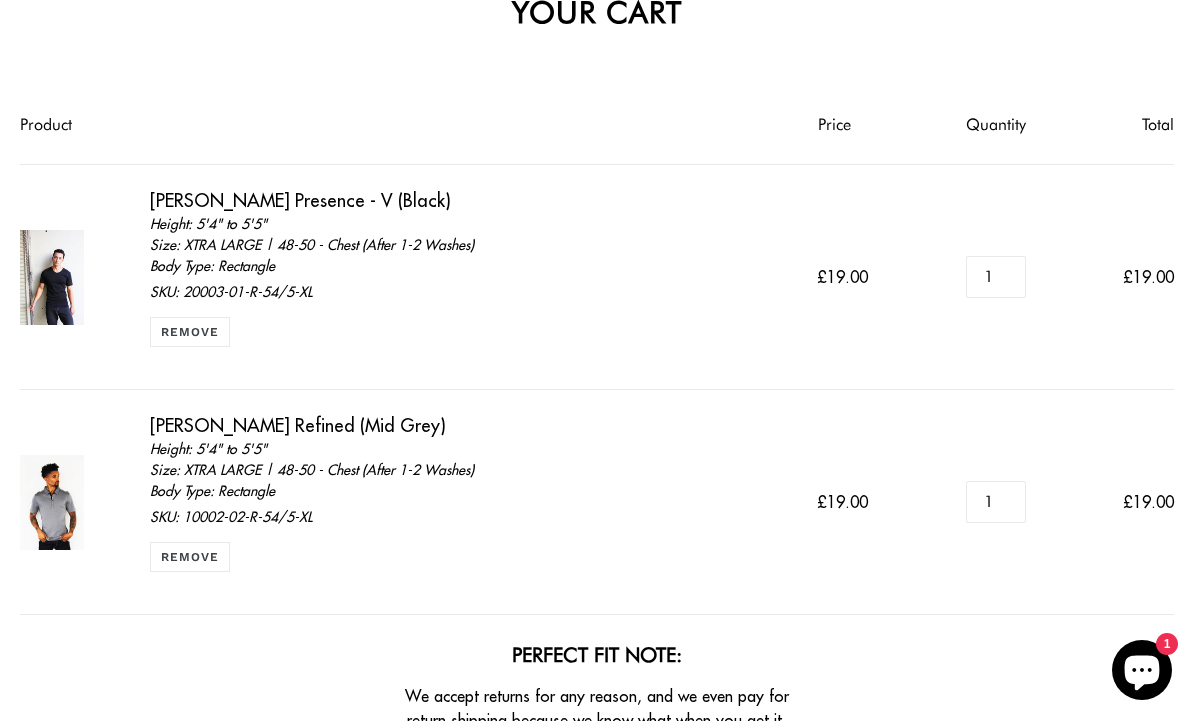 click on "Remove" at bounding box center (190, 332) 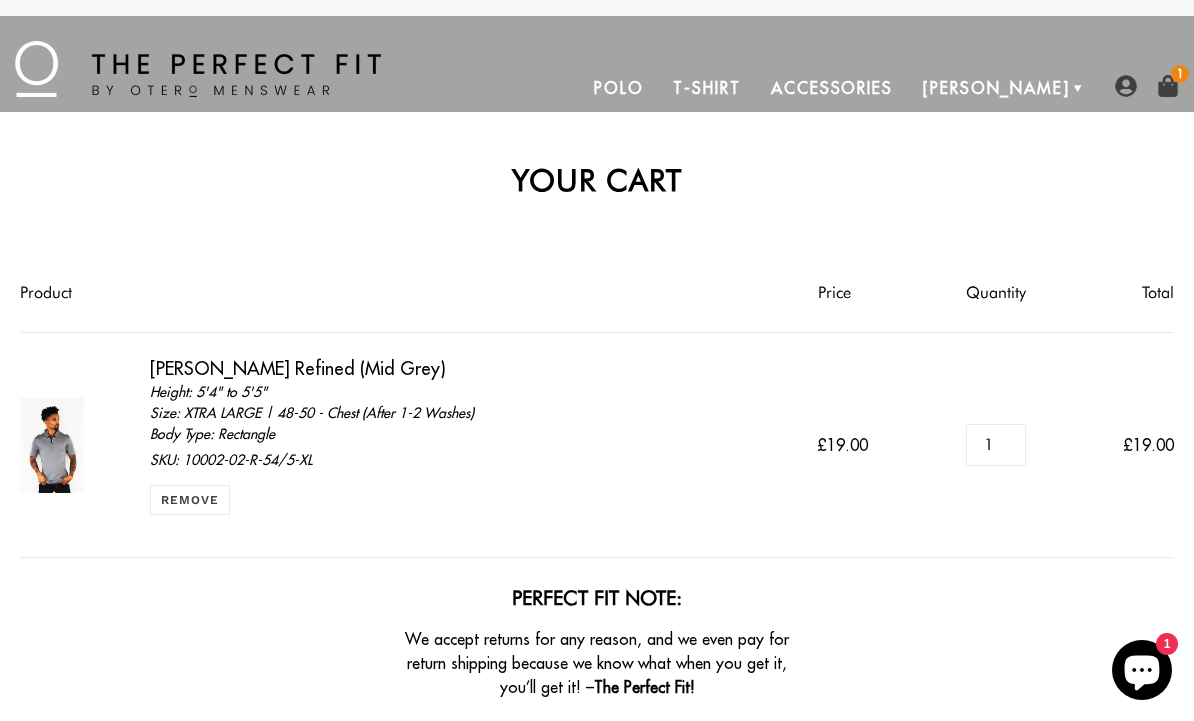 scroll, scrollTop: 0, scrollLeft: 0, axis: both 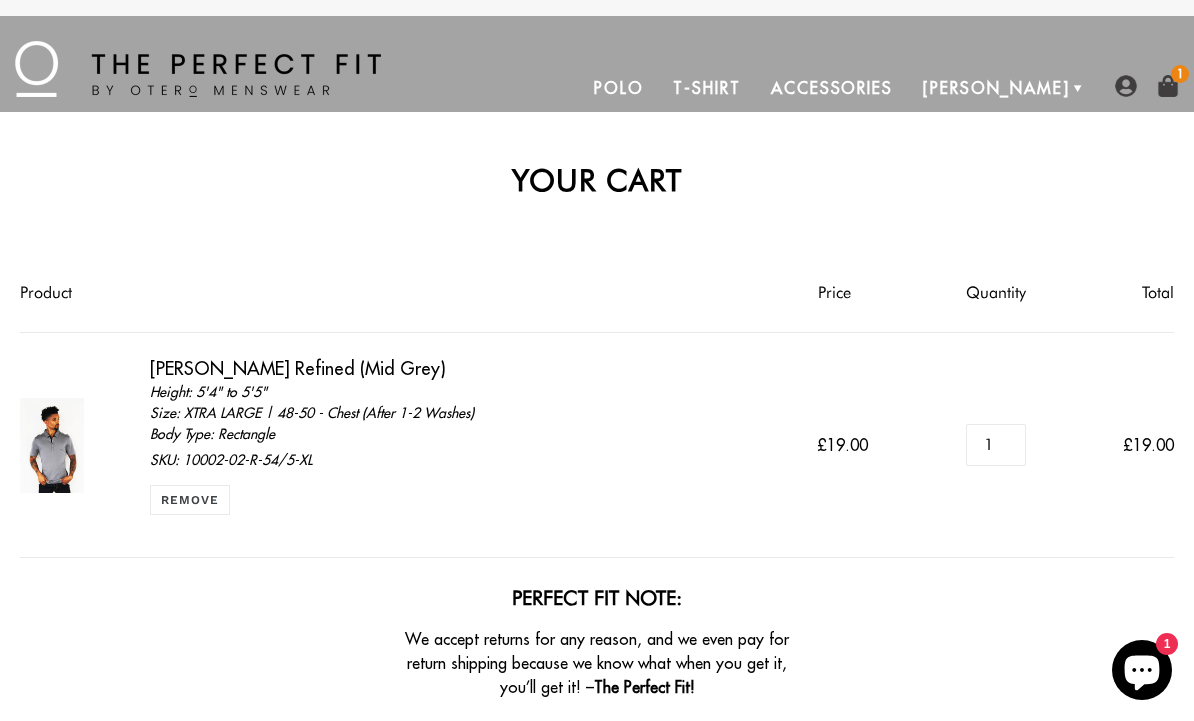 click on "Remove" at bounding box center (190, 500) 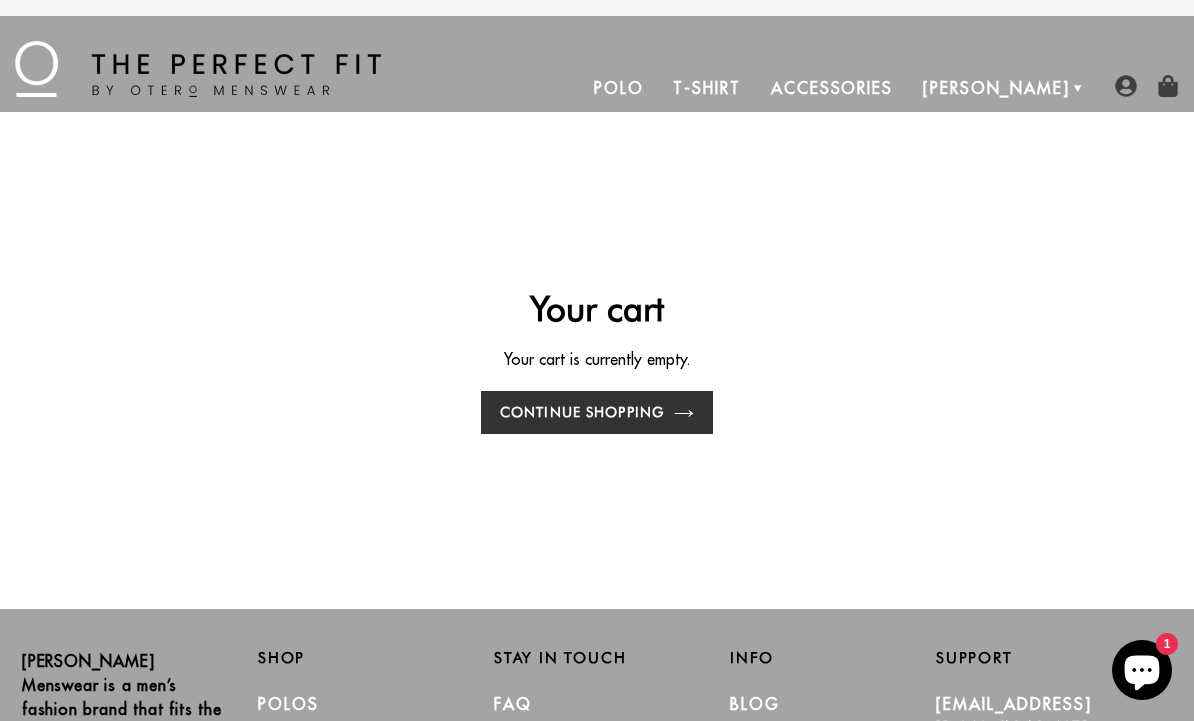 scroll, scrollTop: 0, scrollLeft: 0, axis: both 